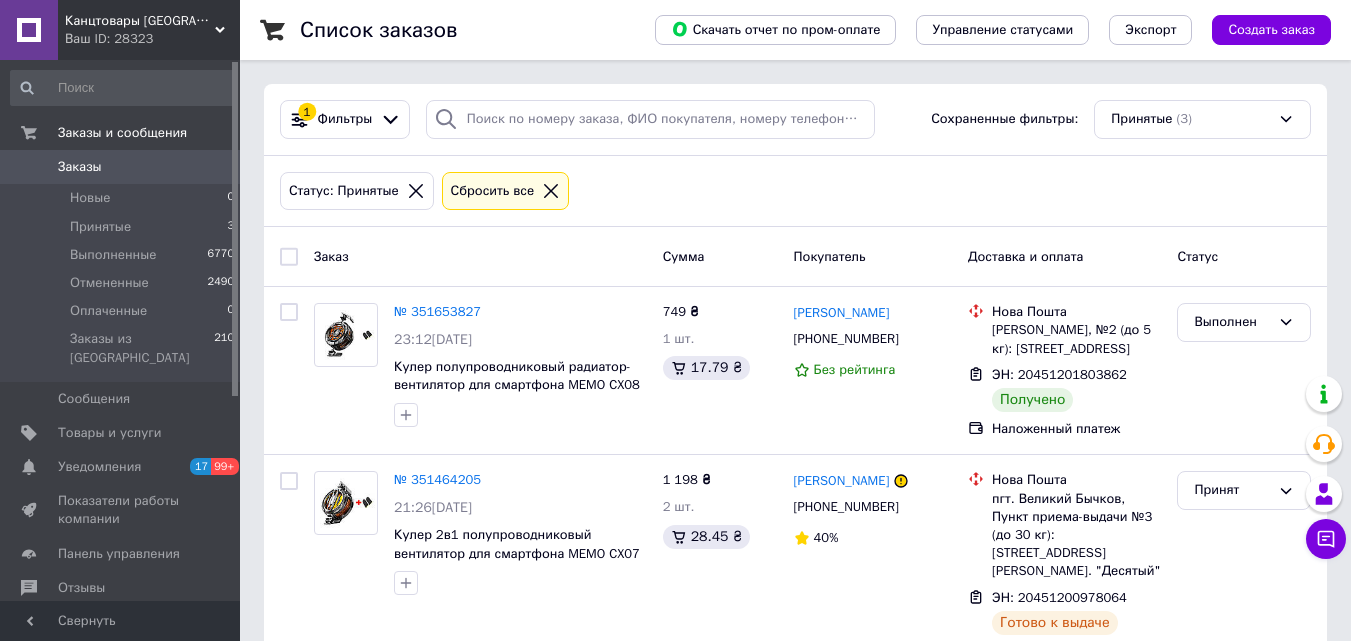 scroll, scrollTop: 0, scrollLeft: 0, axis: both 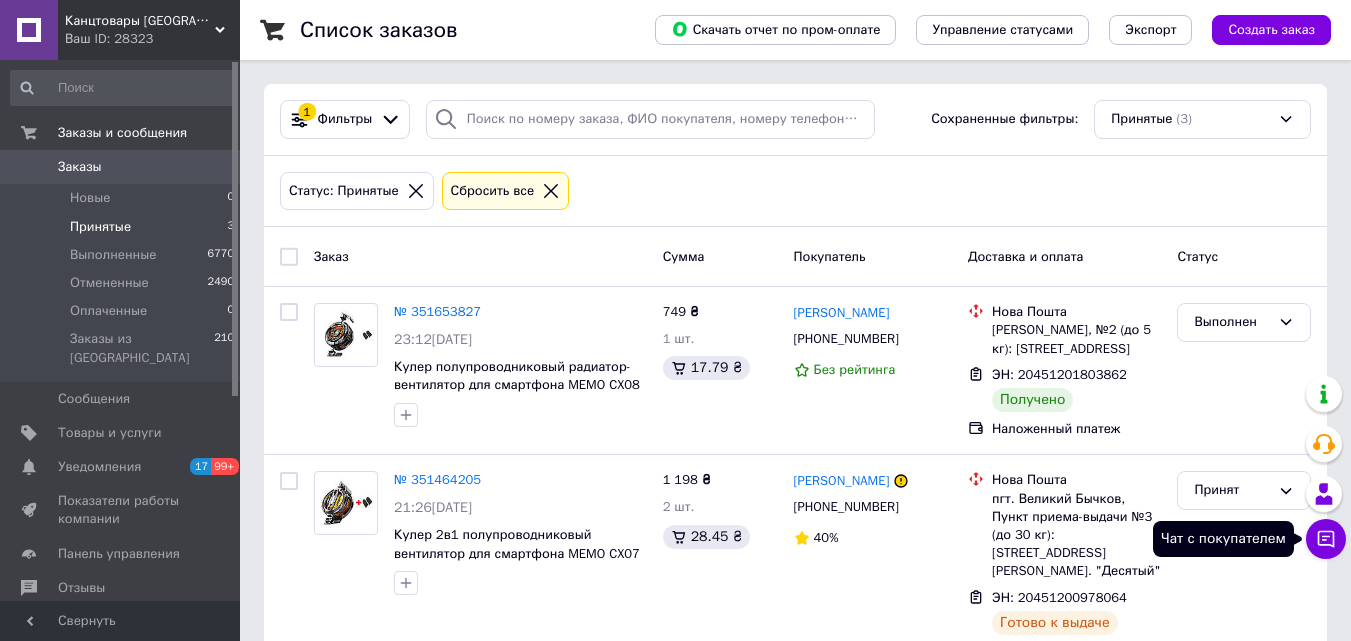 click 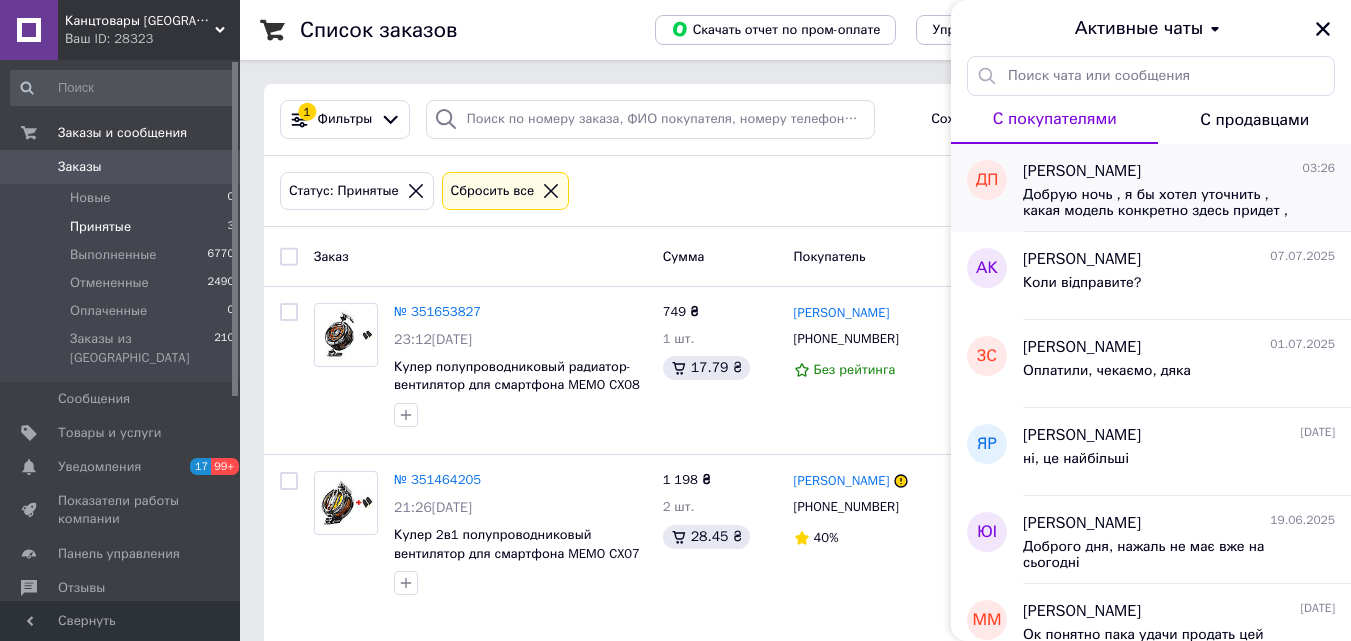 click on "Даніїл Петрешин 03:26" at bounding box center [1179, 171] 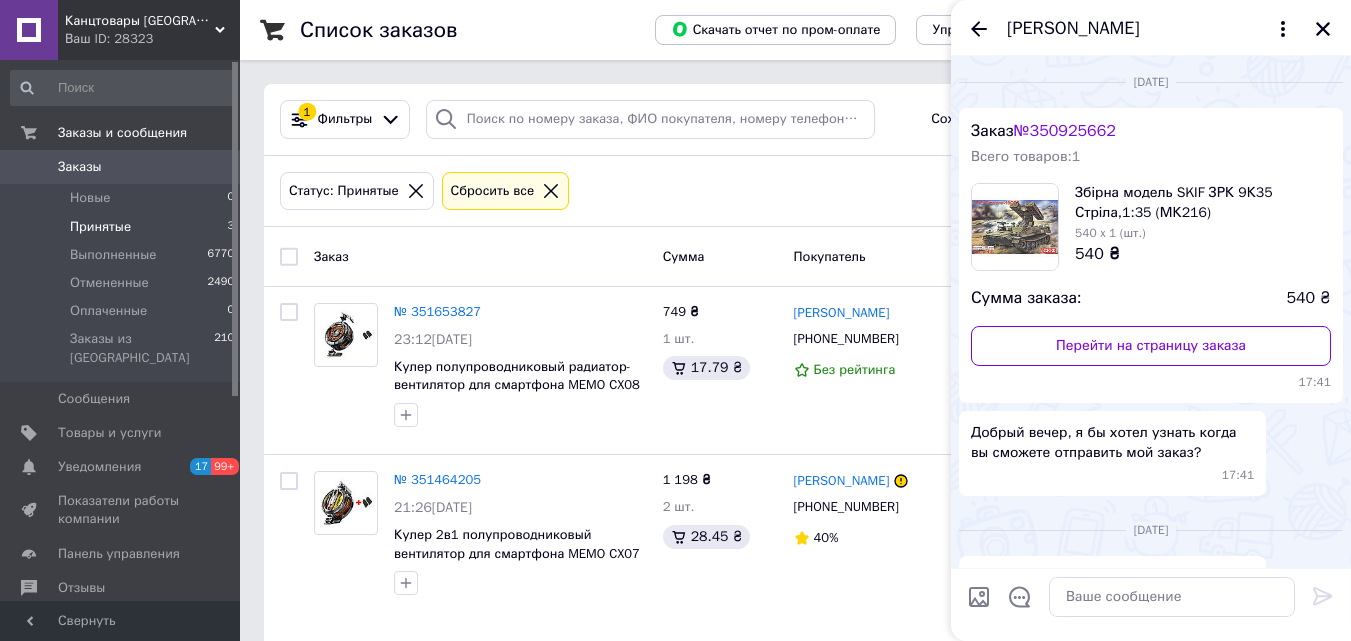 scroll, scrollTop: 623, scrollLeft: 0, axis: vertical 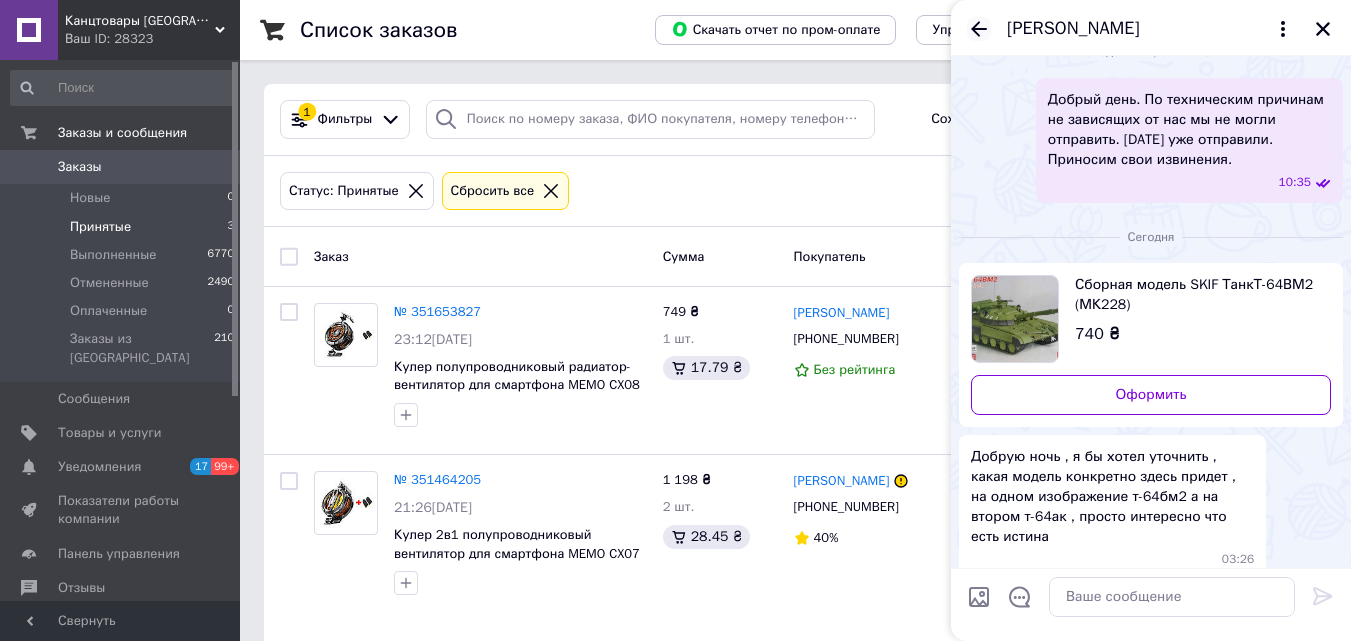 click 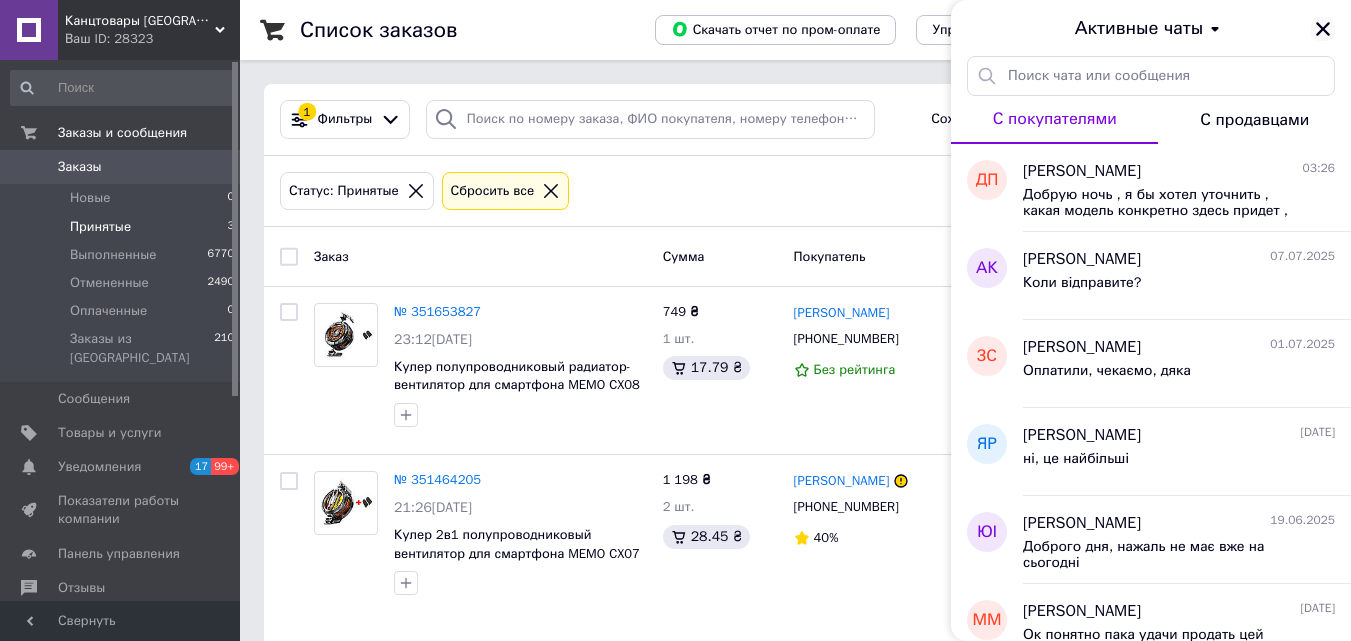 click 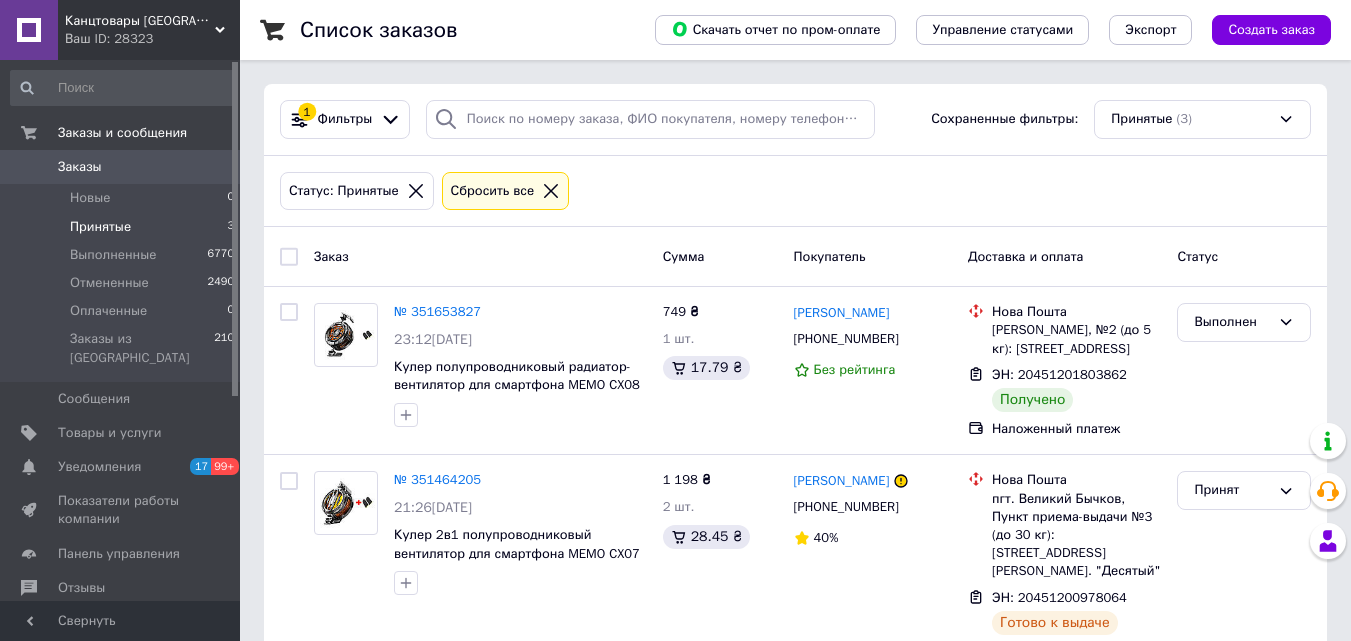 scroll, scrollTop: 0, scrollLeft: 0, axis: both 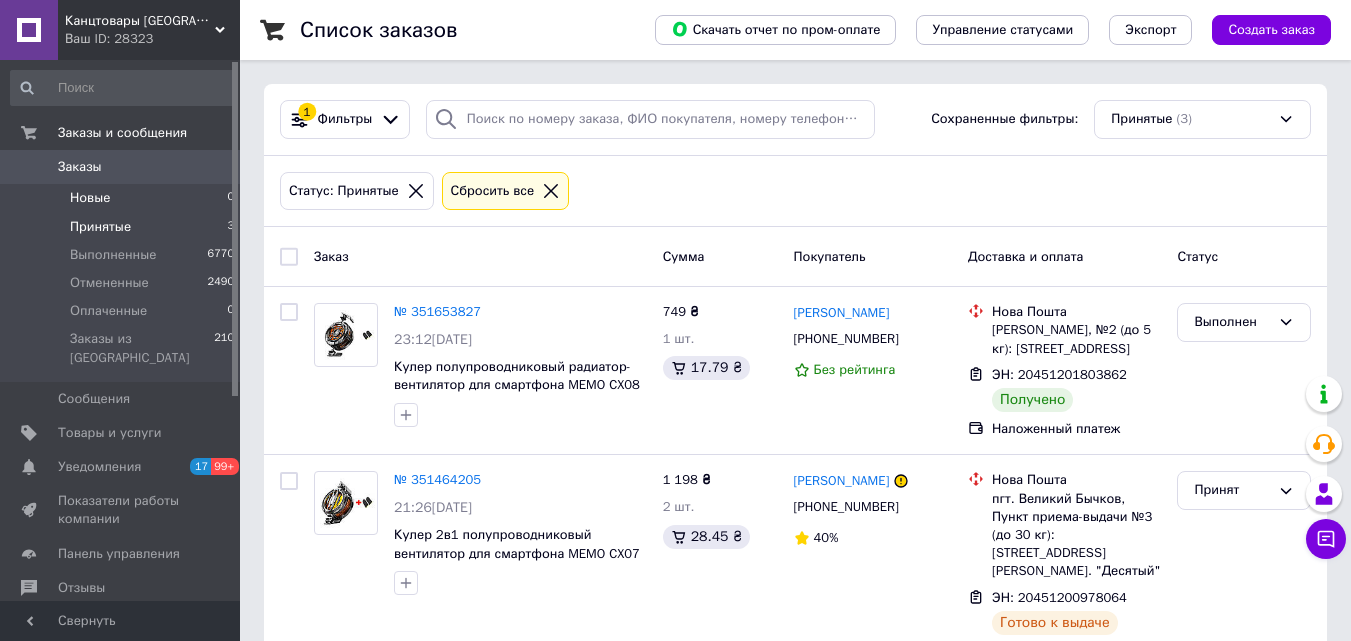 click on "Новые" at bounding box center [90, 198] 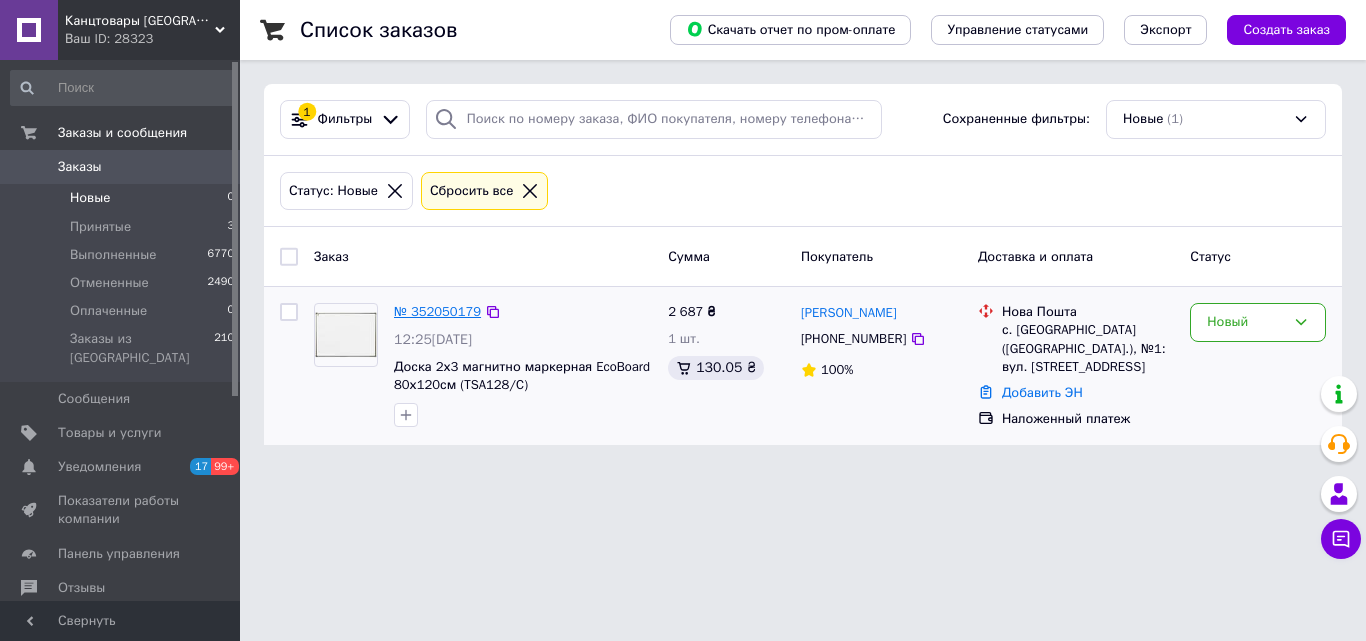 click on "№ 352050179" at bounding box center [437, 311] 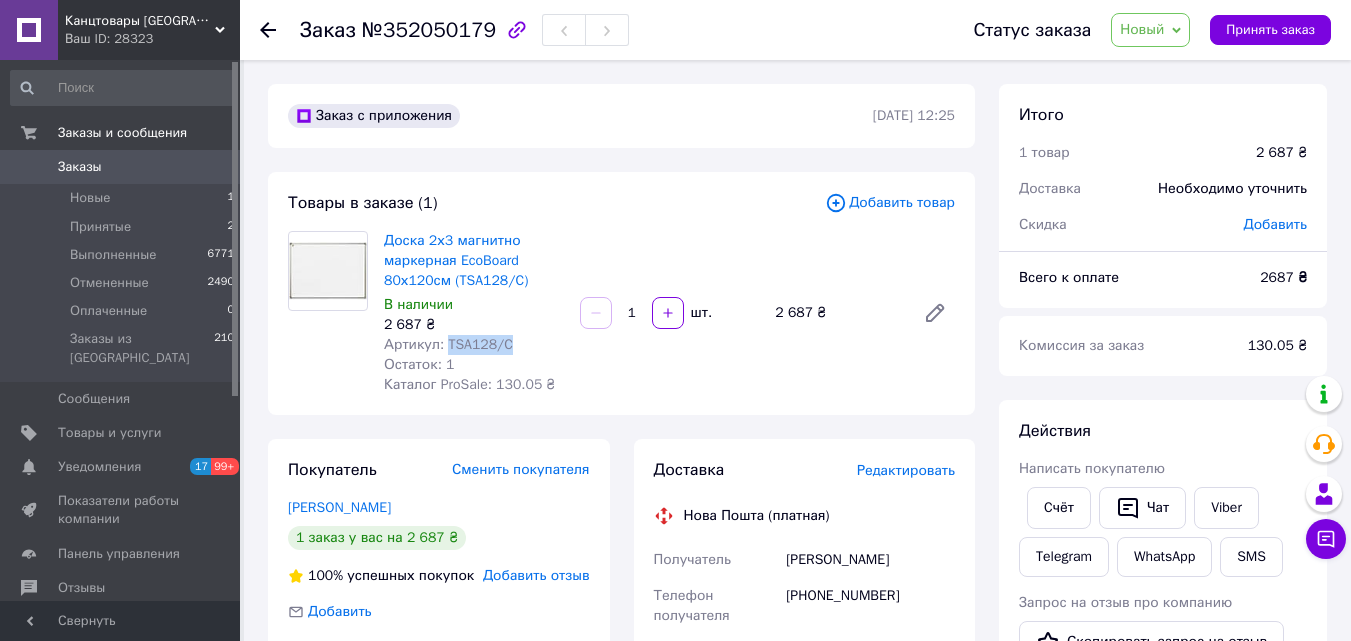 drag, startPoint x: 442, startPoint y: 343, endPoint x: 515, endPoint y: 343, distance: 73 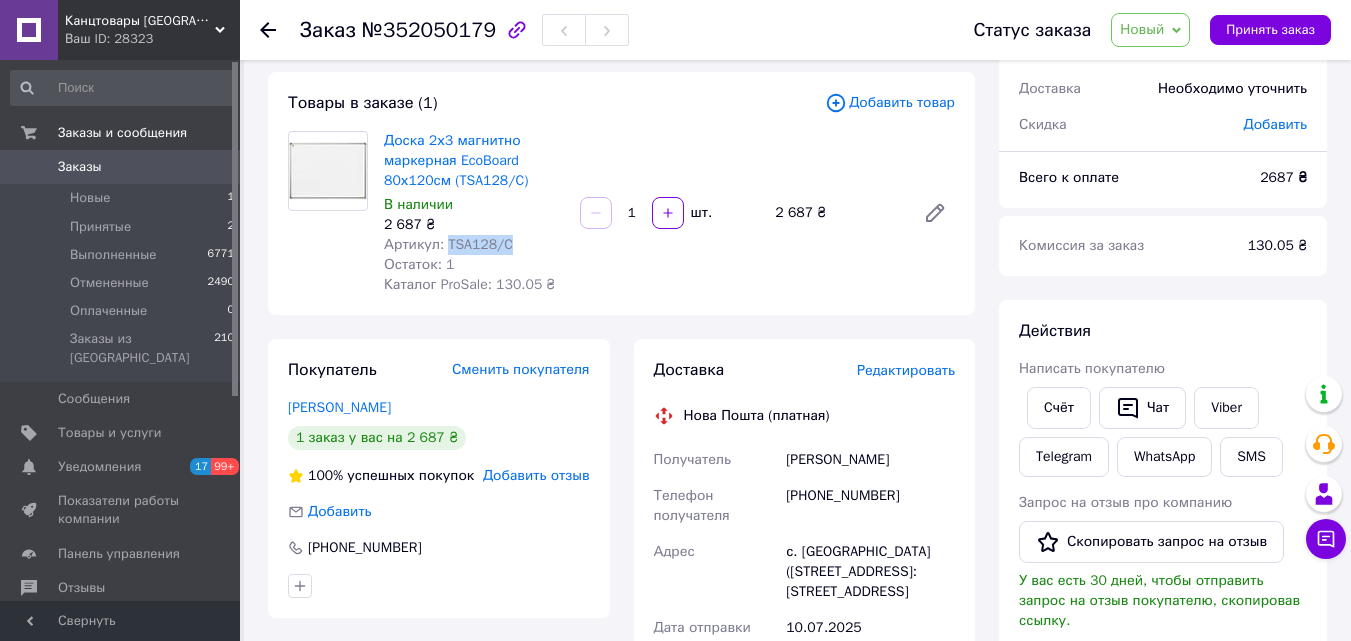 scroll, scrollTop: 0, scrollLeft: 0, axis: both 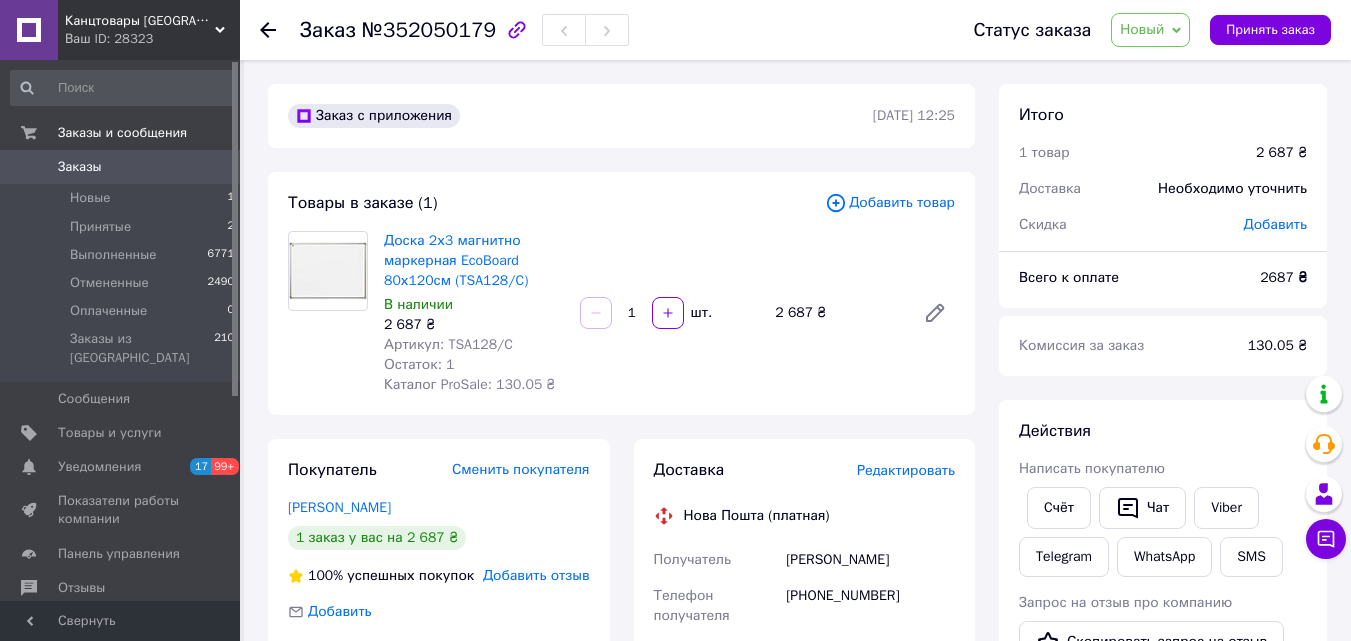 click on "Доска 2х3 магнитно маркерная EcoBoard 80х120см (TSA128/C) В наличии 2 687 ₴ Артикул: TSA128/C Остаток: 1 Каталог ProSale: 130.05 ₴  1   шт. 2 687 ₴" at bounding box center (669, 313) 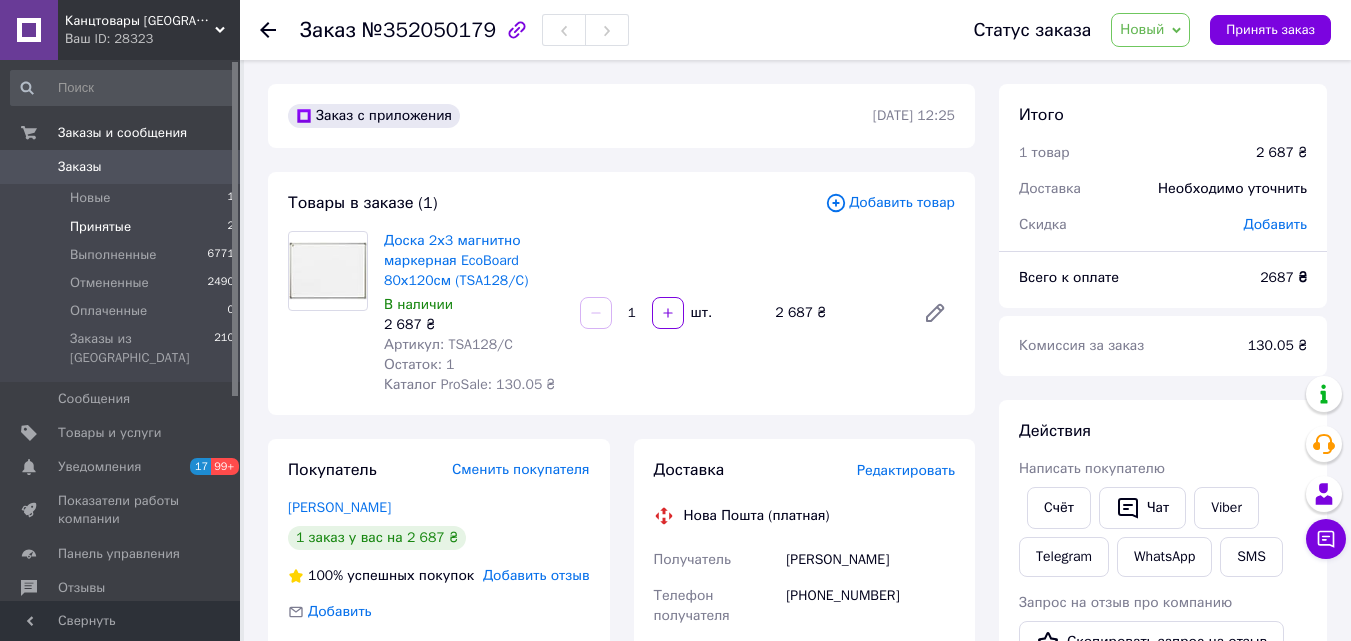 click on "Принятые" at bounding box center (100, 227) 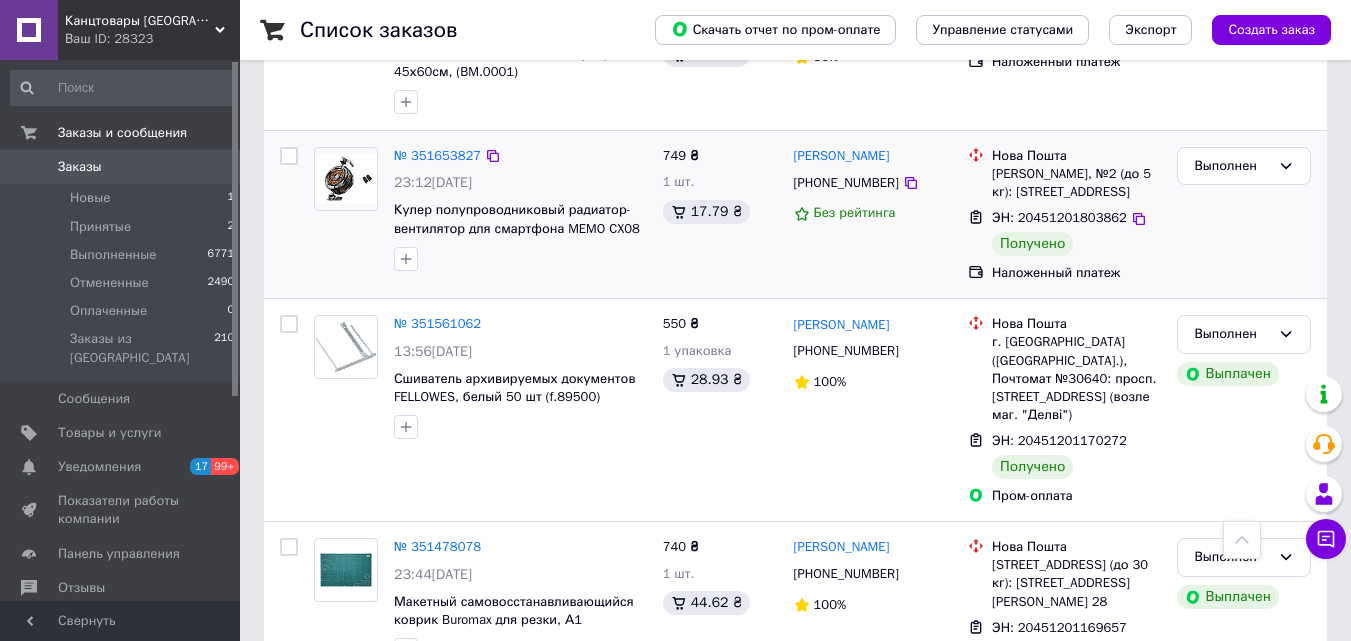 scroll, scrollTop: 500, scrollLeft: 0, axis: vertical 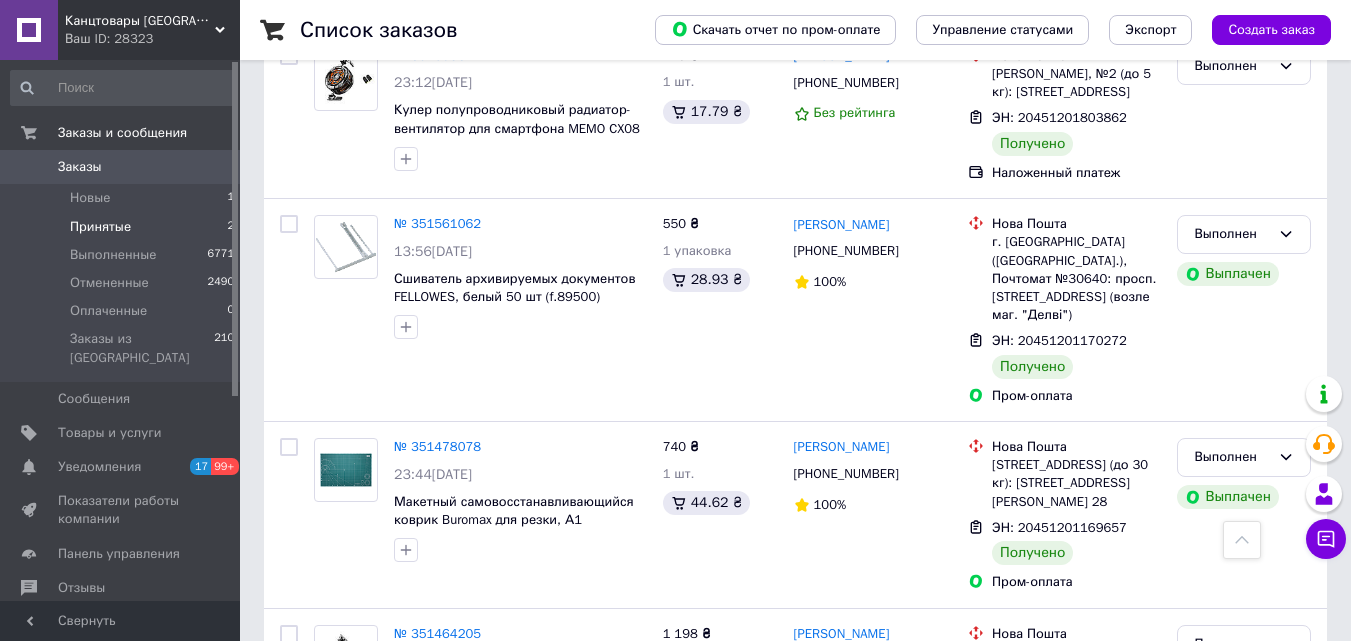 click on "Принятые" at bounding box center [100, 227] 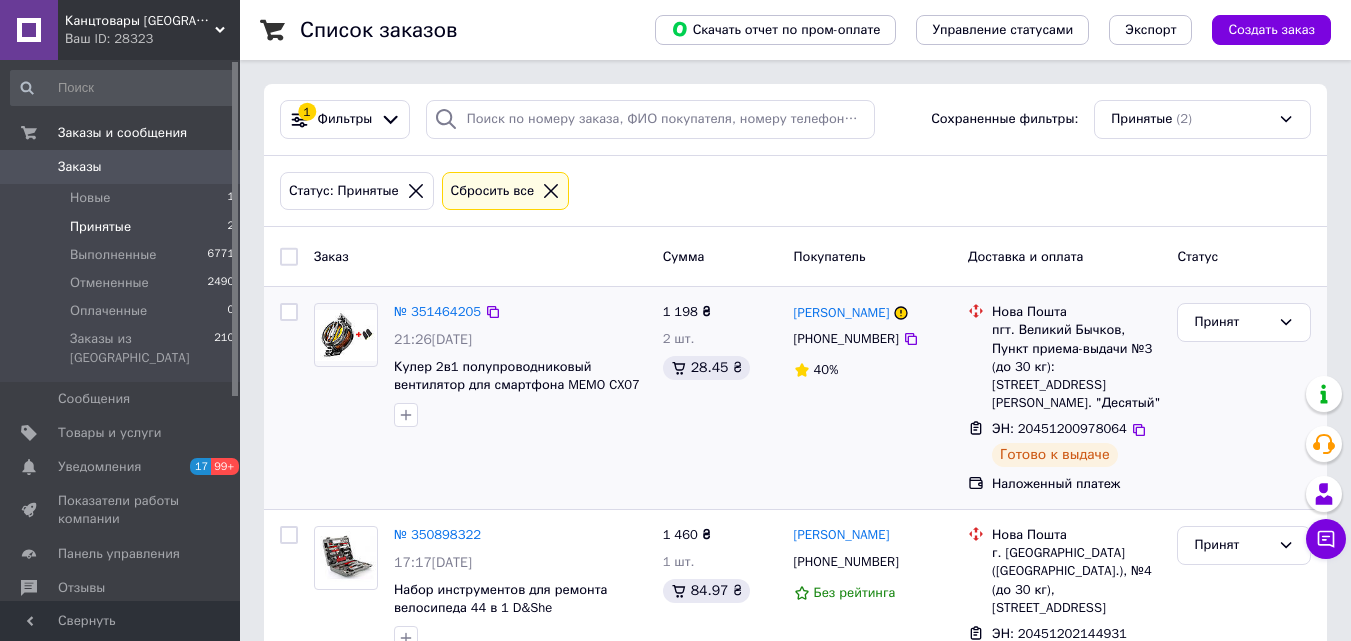 scroll, scrollTop: 97, scrollLeft: 0, axis: vertical 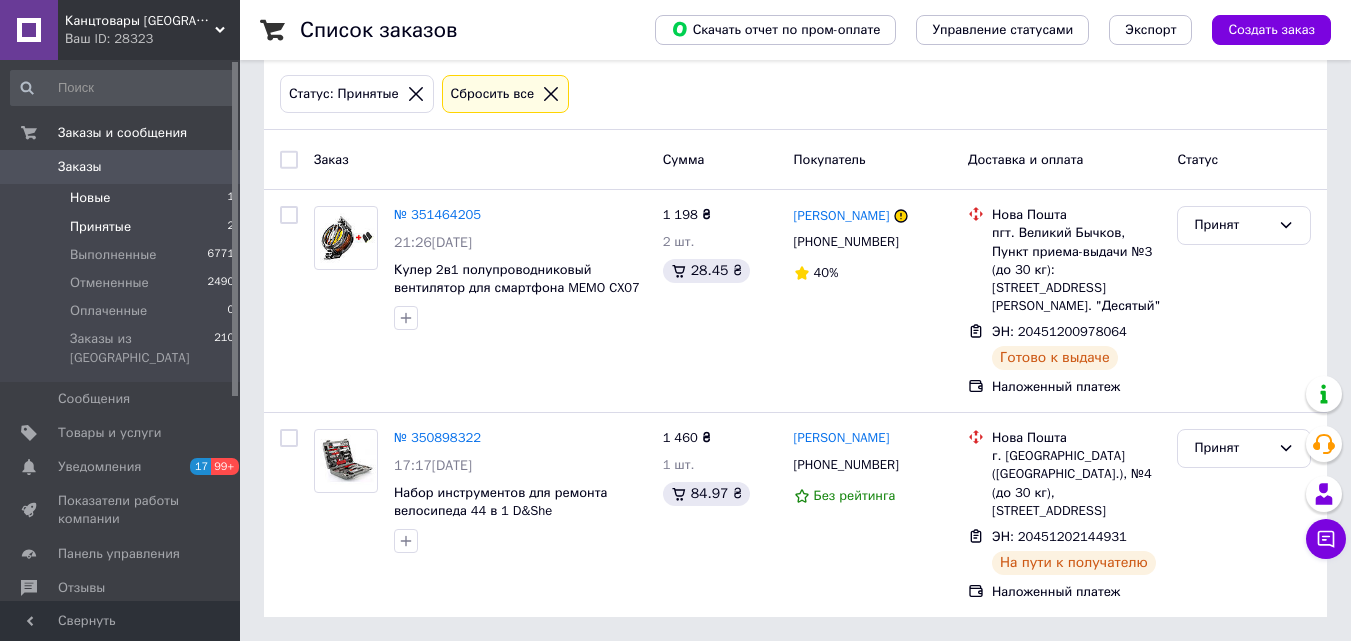click on "Новые" at bounding box center [90, 198] 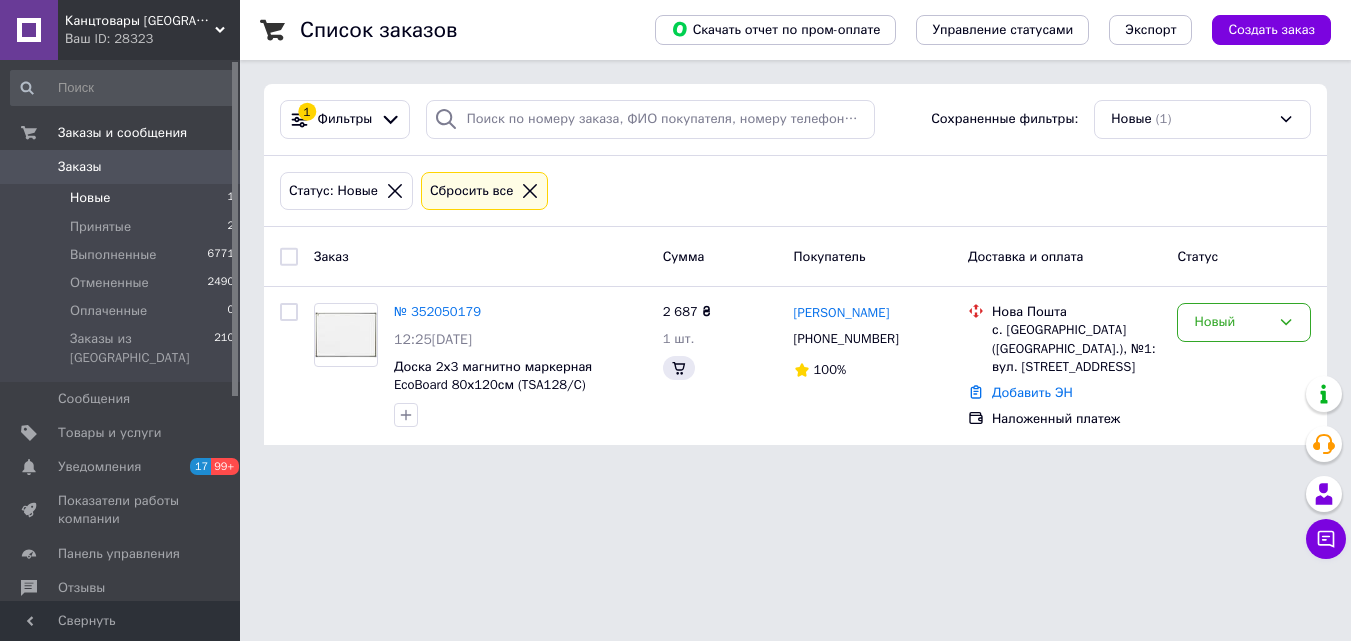 scroll, scrollTop: 0, scrollLeft: 0, axis: both 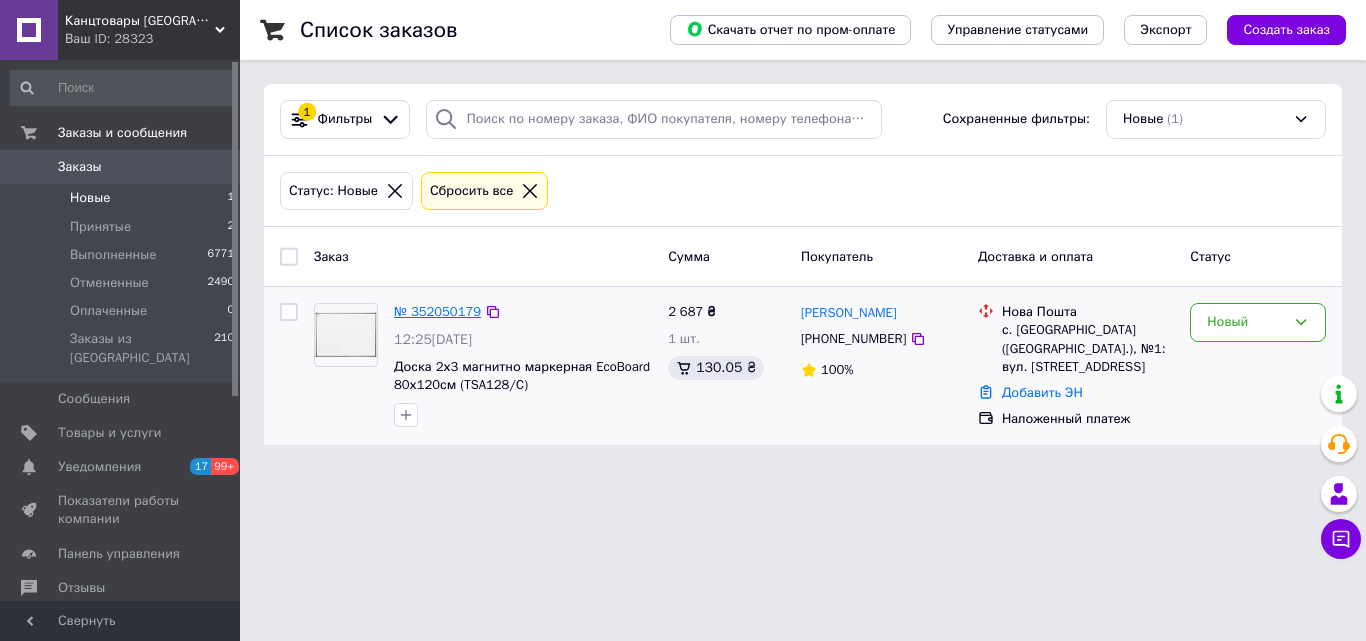 click on "№ 352050179" at bounding box center [437, 311] 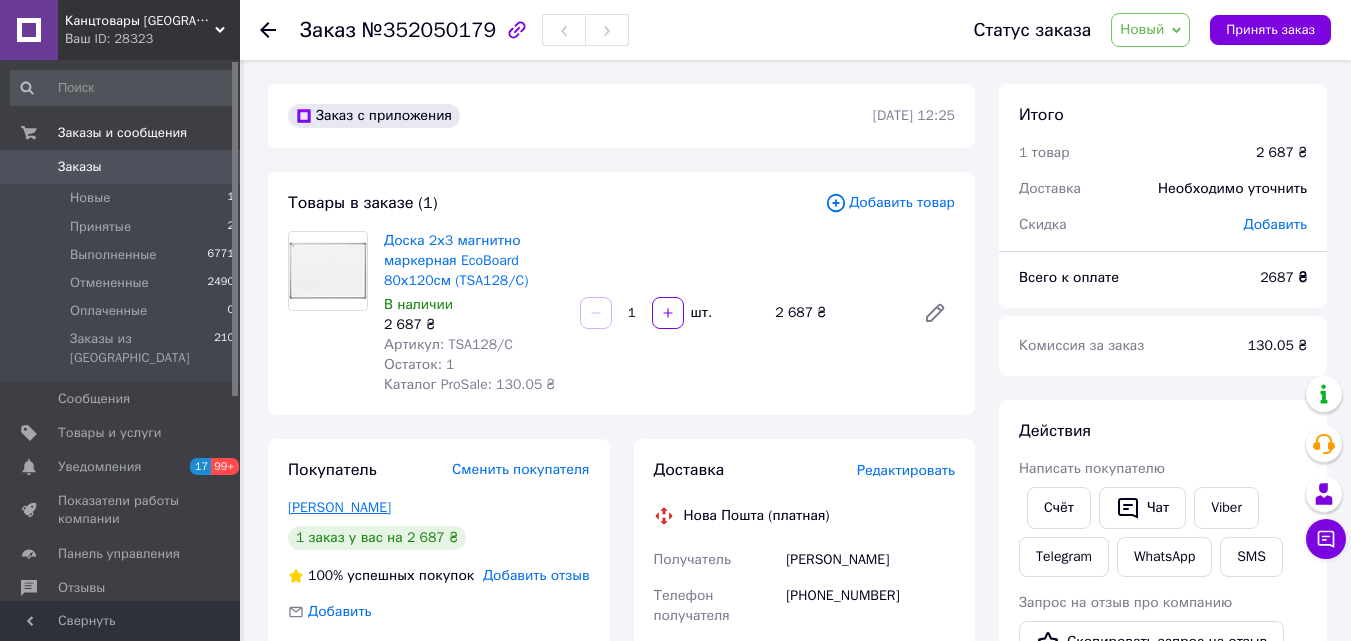 click on "[PERSON_NAME]" at bounding box center [339, 507] 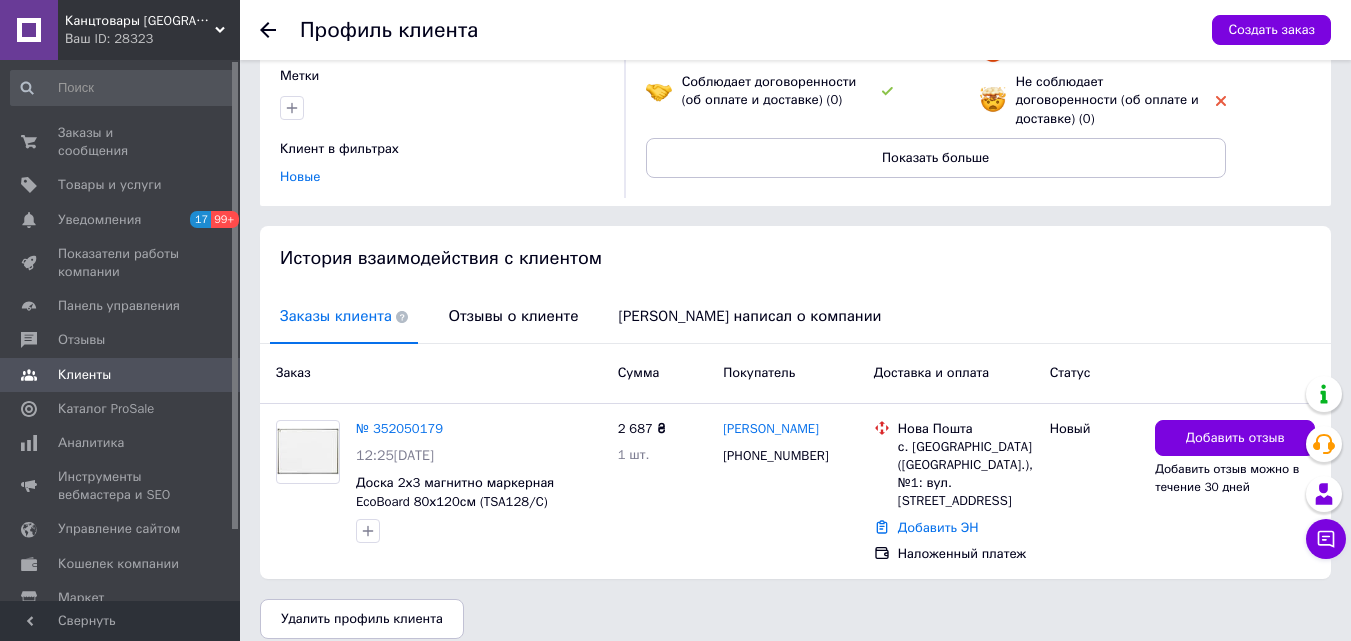 scroll, scrollTop: 37, scrollLeft: 0, axis: vertical 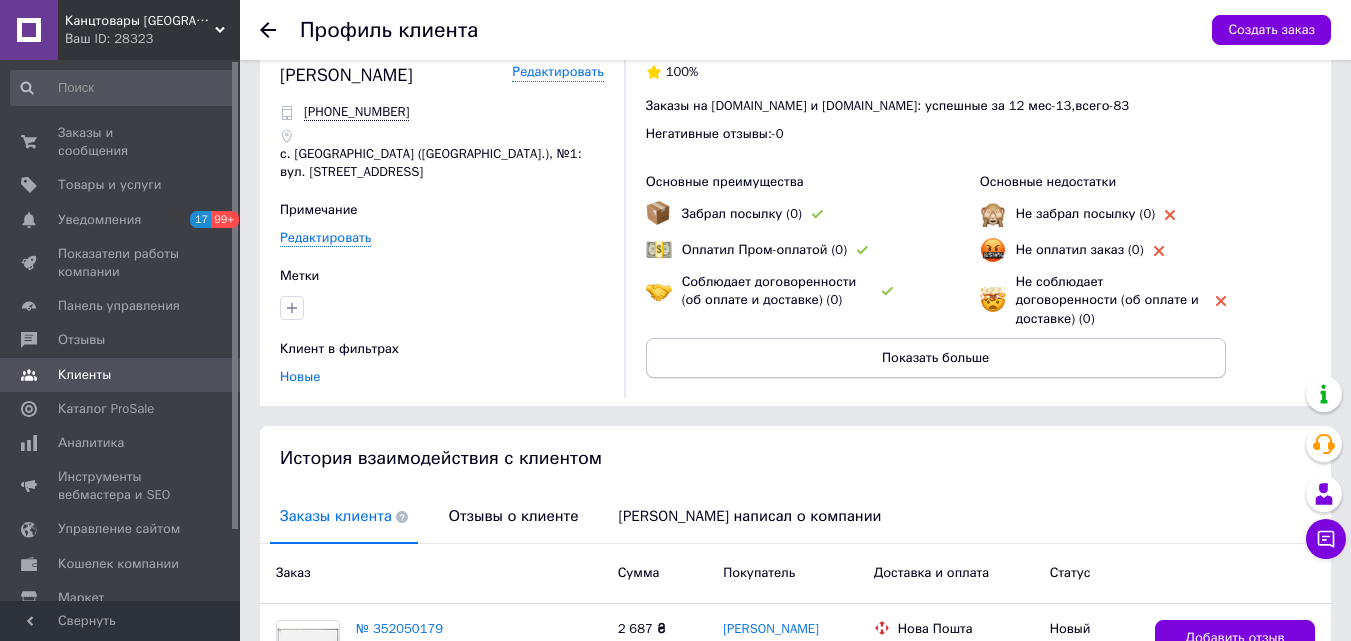 click on "Показать больше" at bounding box center [936, 358] 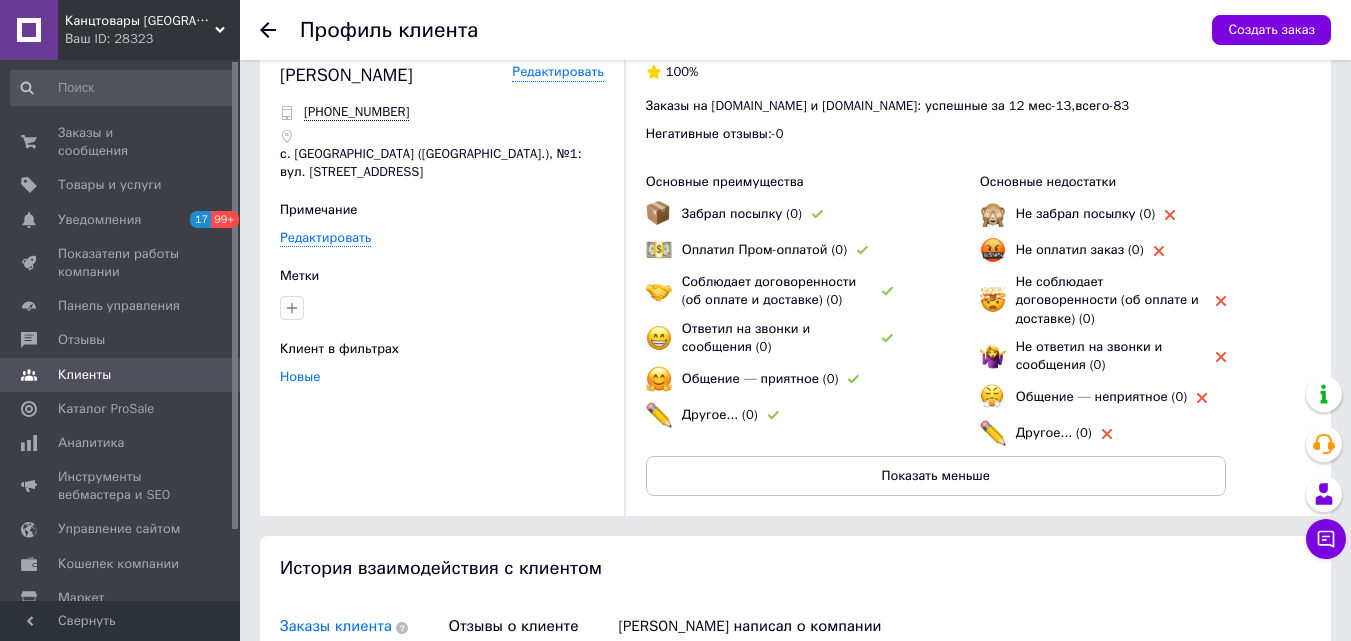 scroll, scrollTop: 0, scrollLeft: 0, axis: both 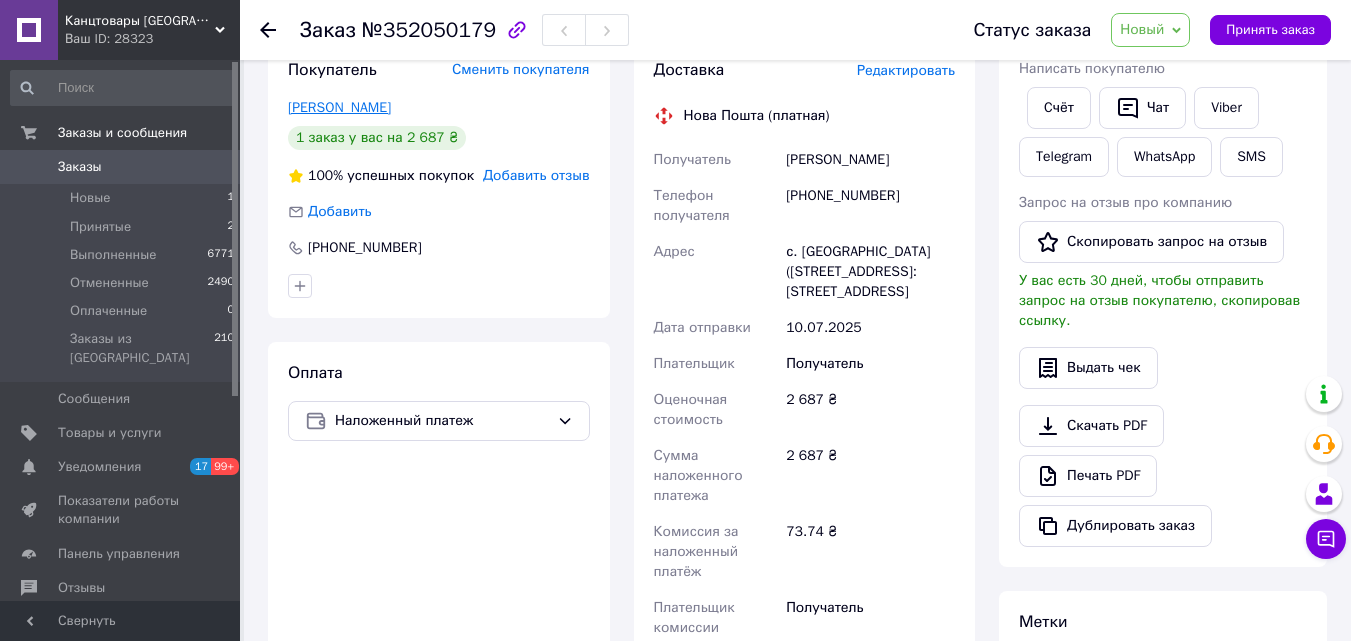 click on "[PERSON_NAME]" at bounding box center (339, 107) 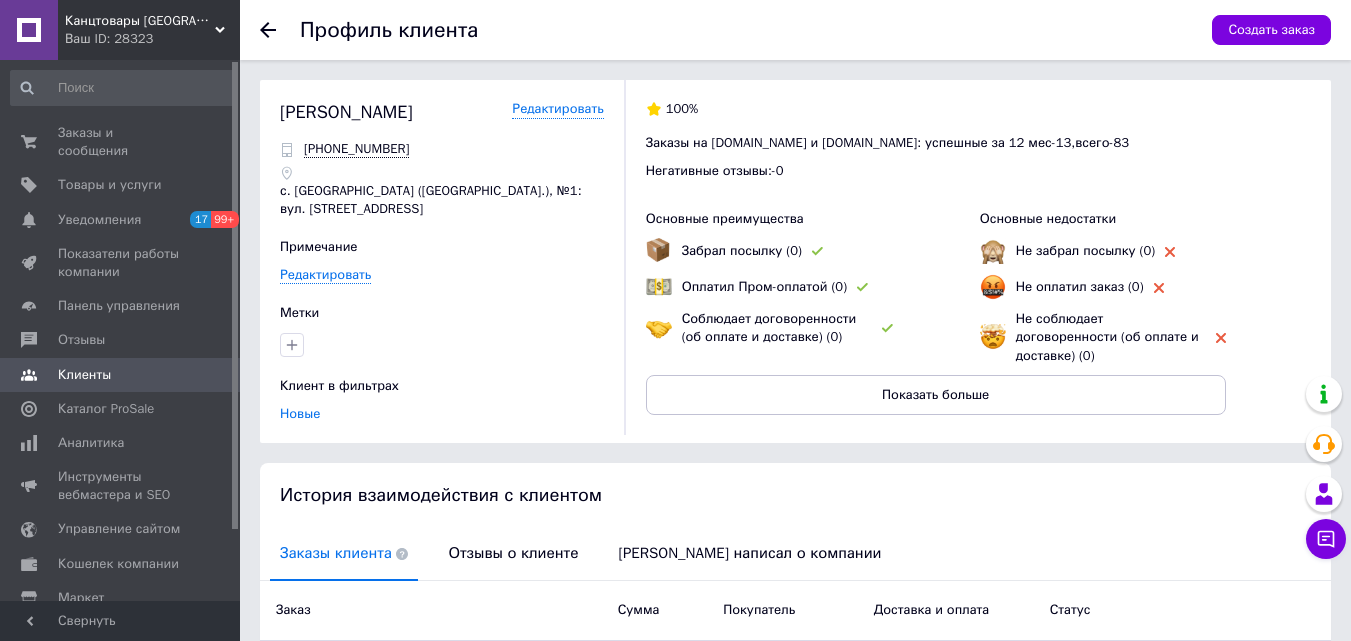 scroll, scrollTop: 237, scrollLeft: 0, axis: vertical 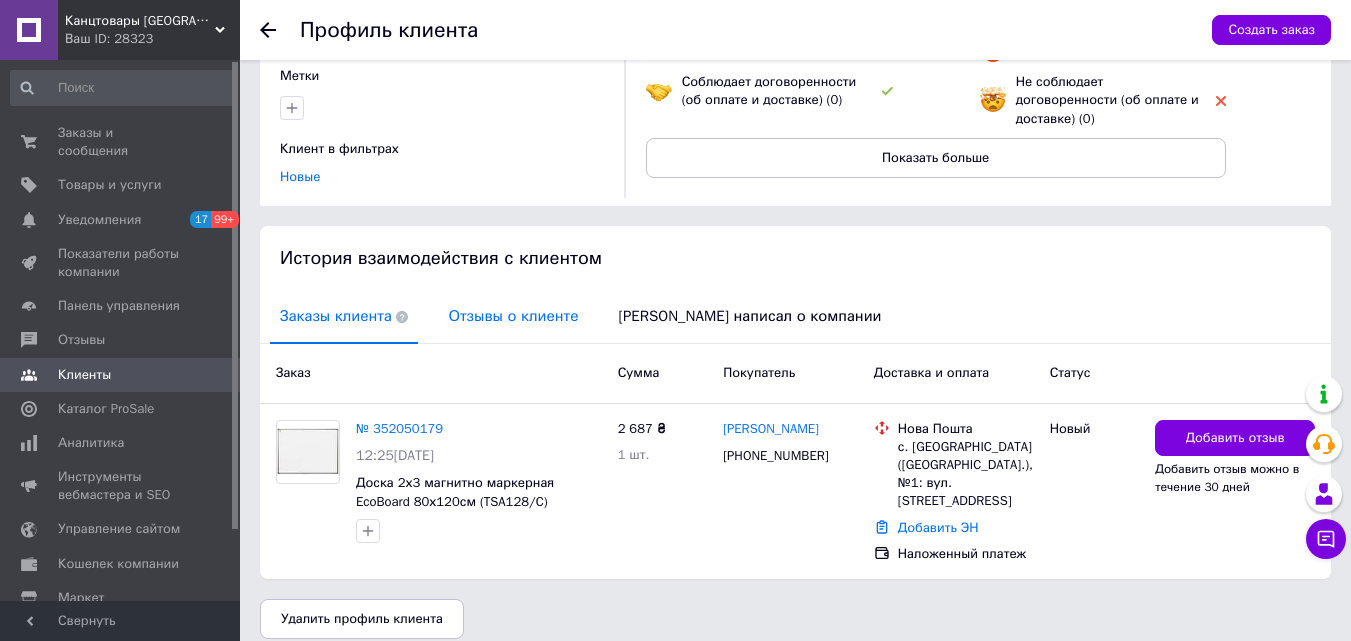 click on "Отзывы о клиенте" at bounding box center (513, 316) 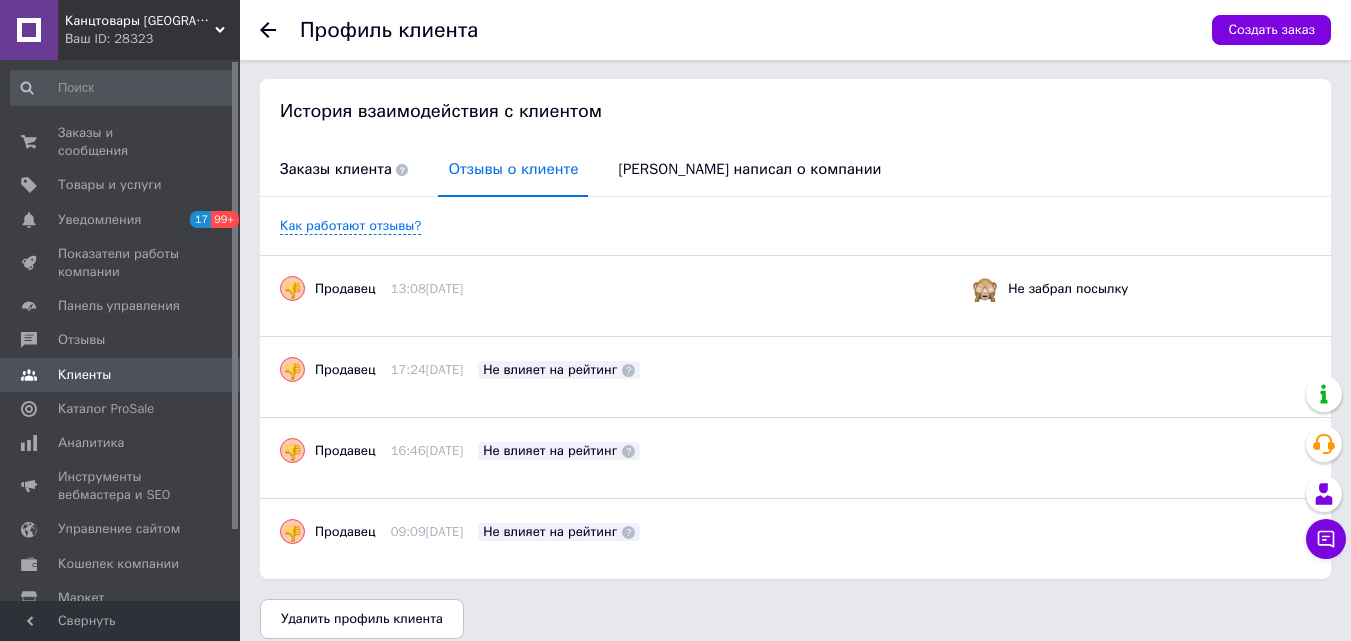 scroll, scrollTop: 284, scrollLeft: 0, axis: vertical 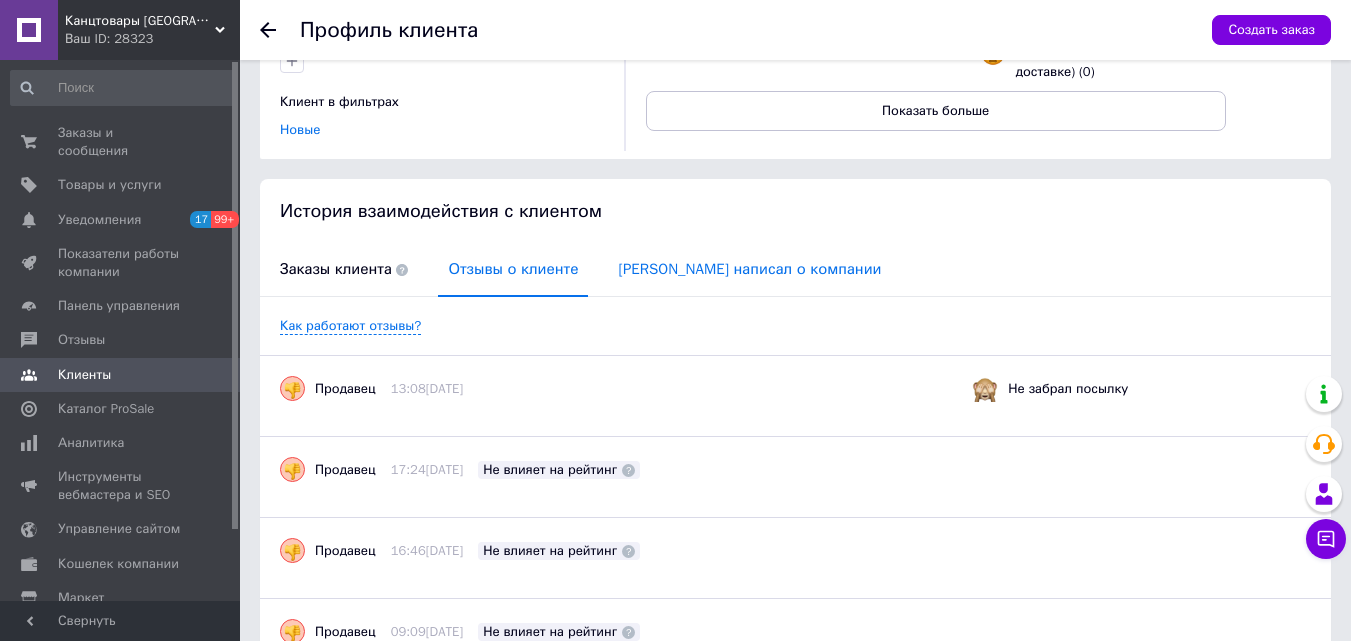 click on "[PERSON_NAME] написал о компании" at bounding box center [749, 269] 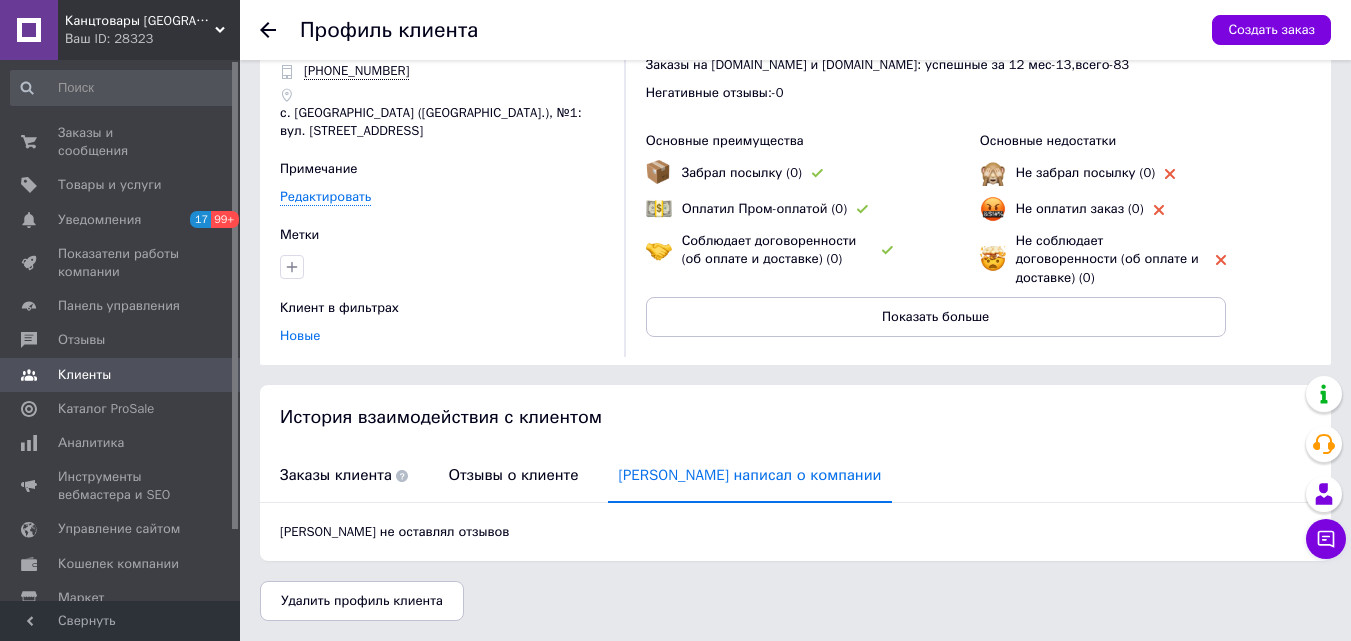 scroll, scrollTop: 60, scrollLeft: 0, axis: vertical 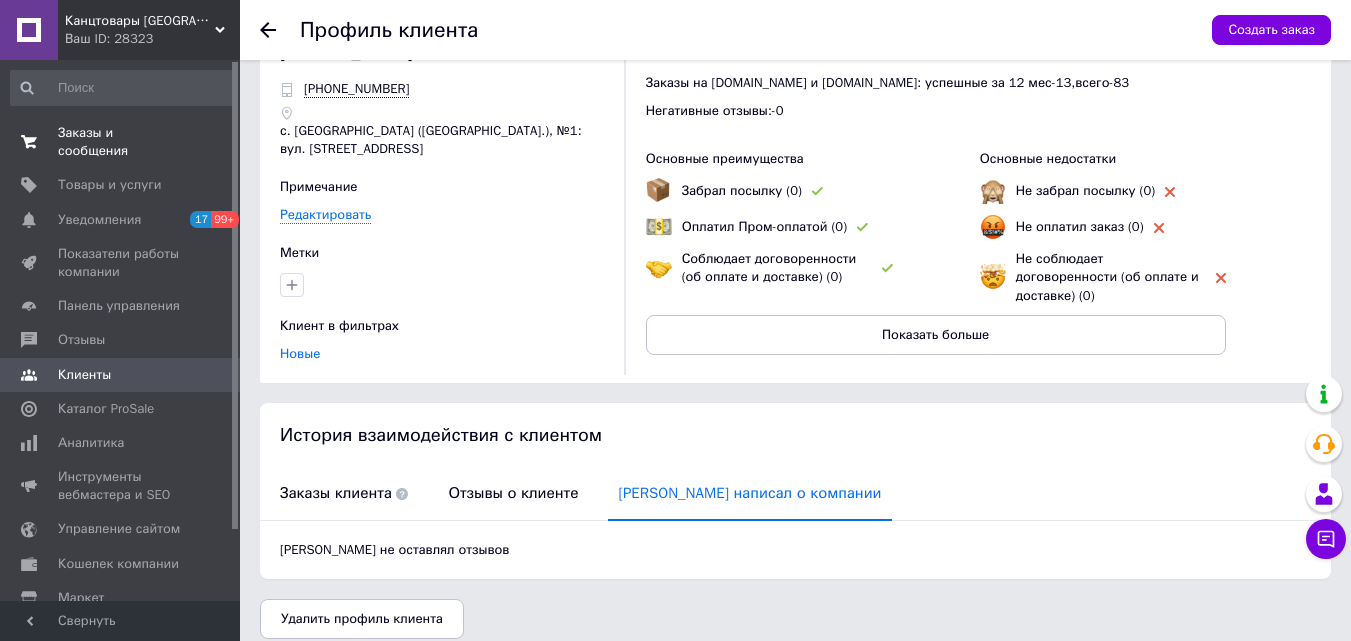 click on "Заказы и сообщения" at bounding box center [121, 142] 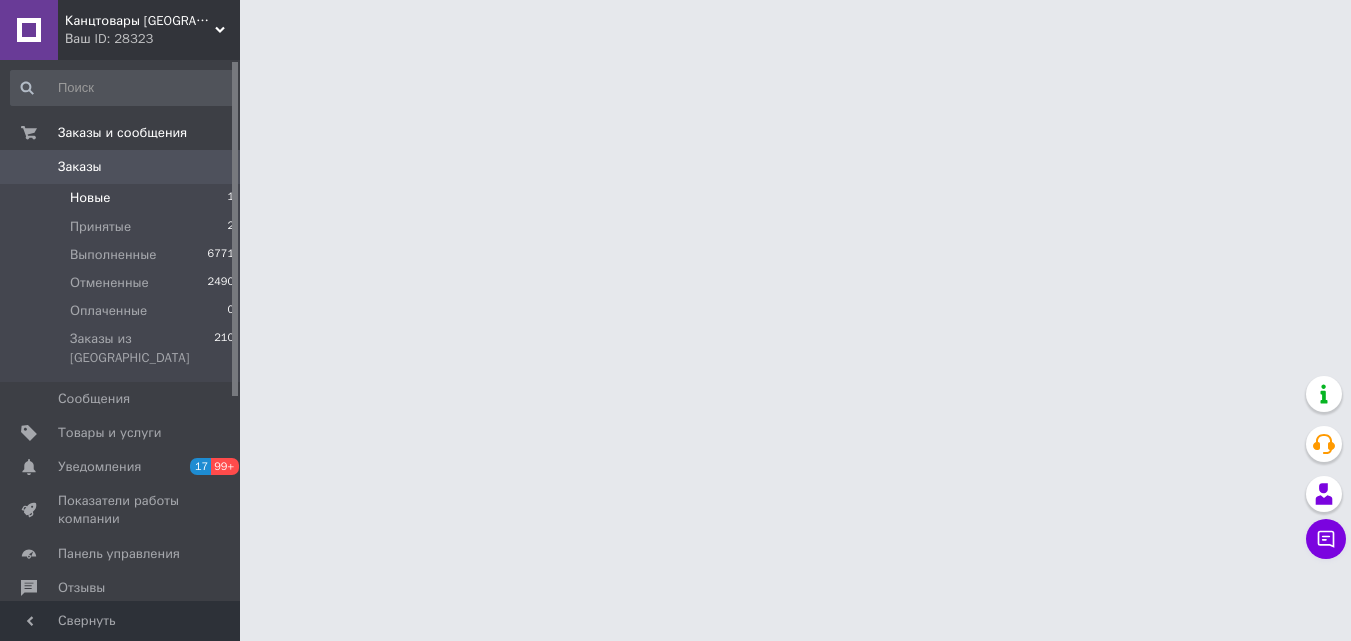 scroll, scrollTop: 0, scrollLeft: 0, axis: both 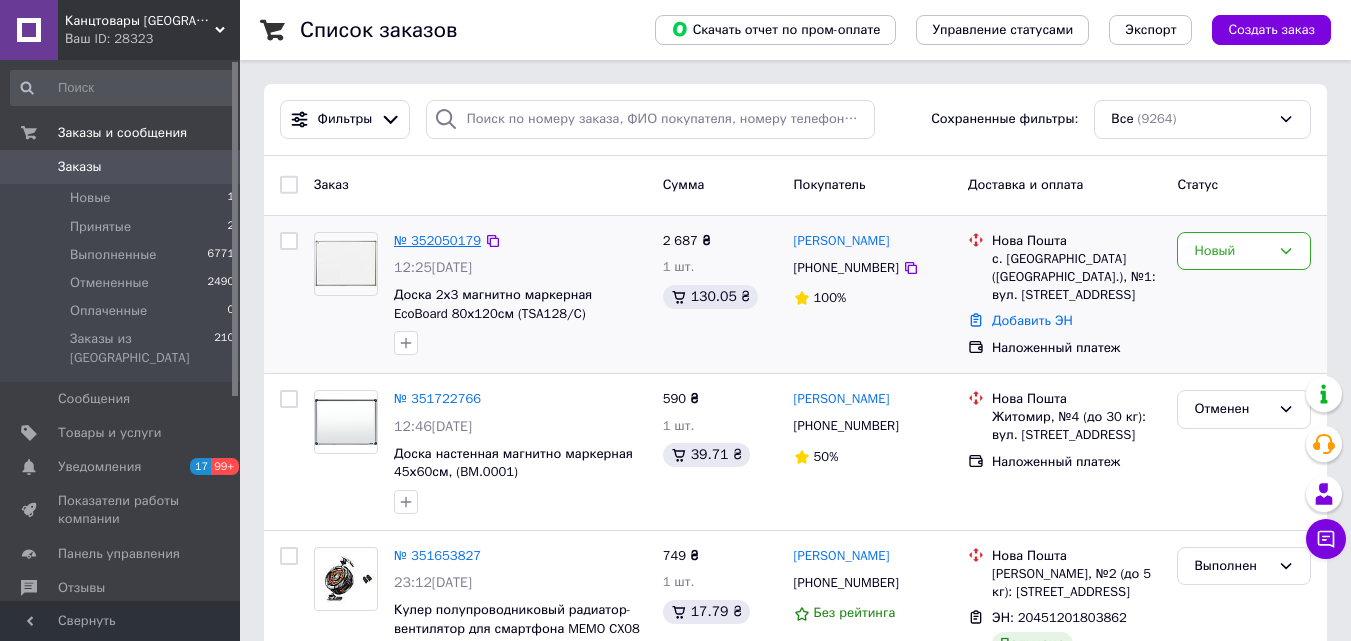 click on "№ 352050179" at bounding box center (437, 240) 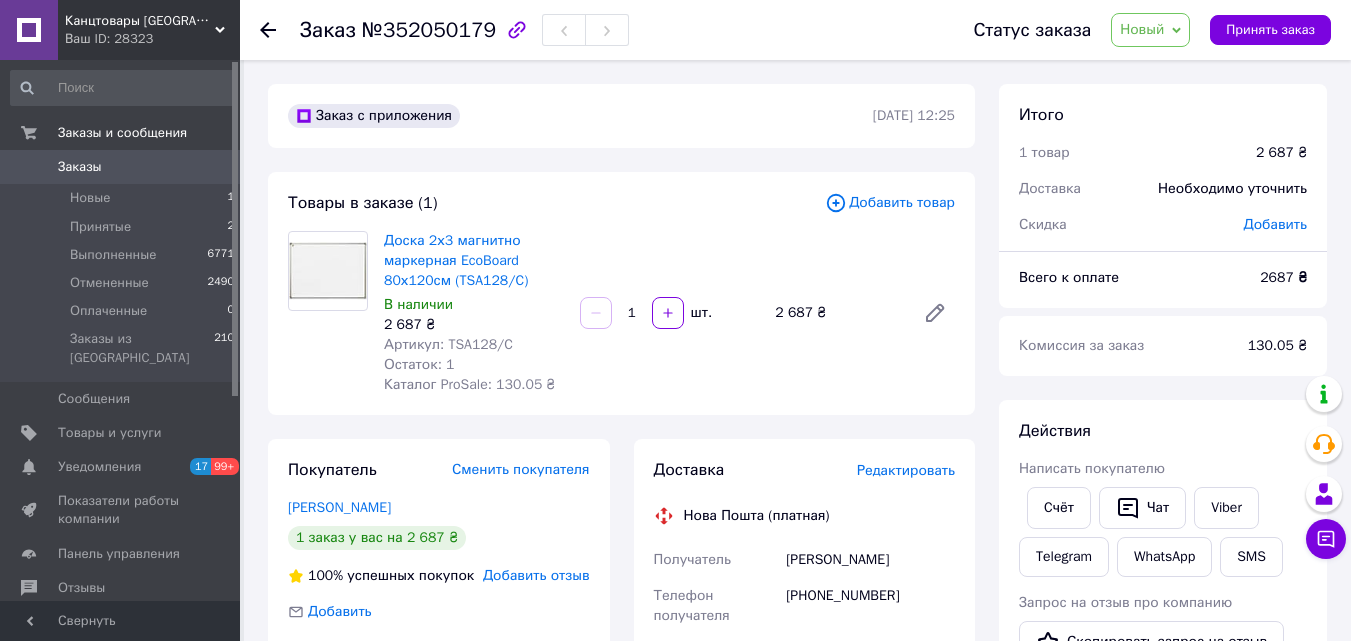 scroll, scrollTop: 200, scrollLeft: 0, axis: vertical 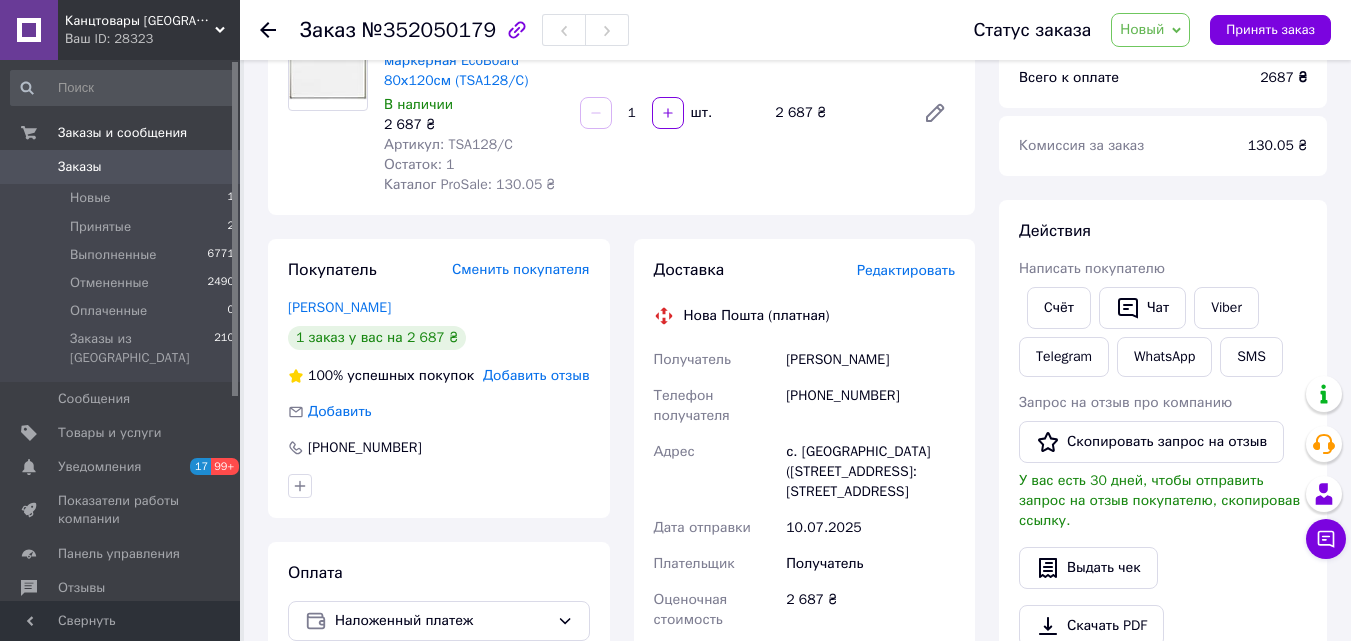 click on "Новый" at bounding box center (1142, 29) 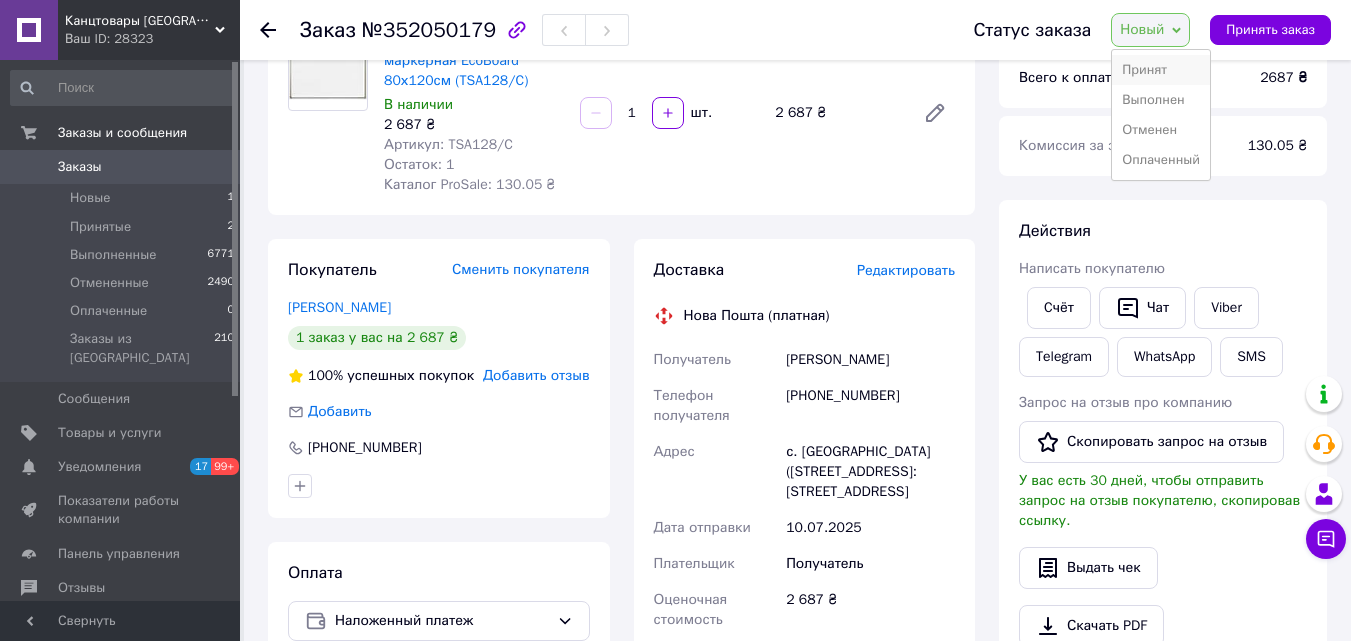 click on "Принят" at bounding box center (1161, 70) 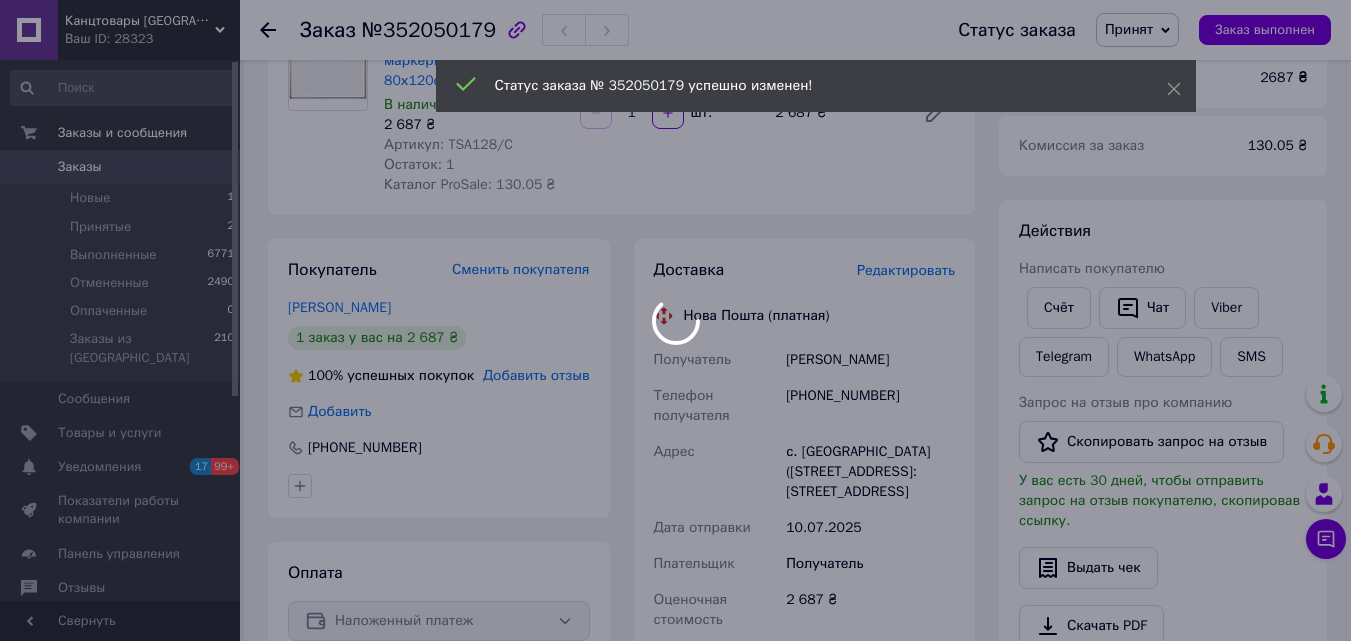 scroll, scrollTop: 100, scrollLeft: 0, axis: vertical 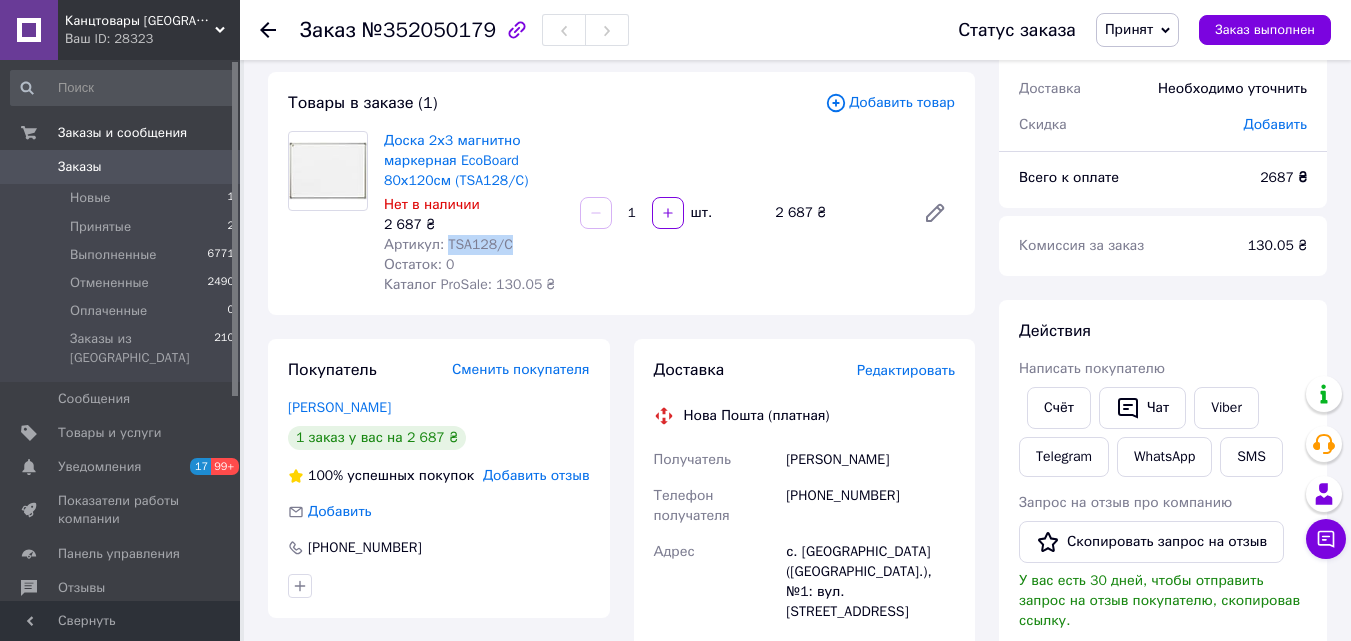 drag, startPoint x: 509, startPoint y: 244, endPoint x: 442, endPoint y: 246, distance: 67.02985 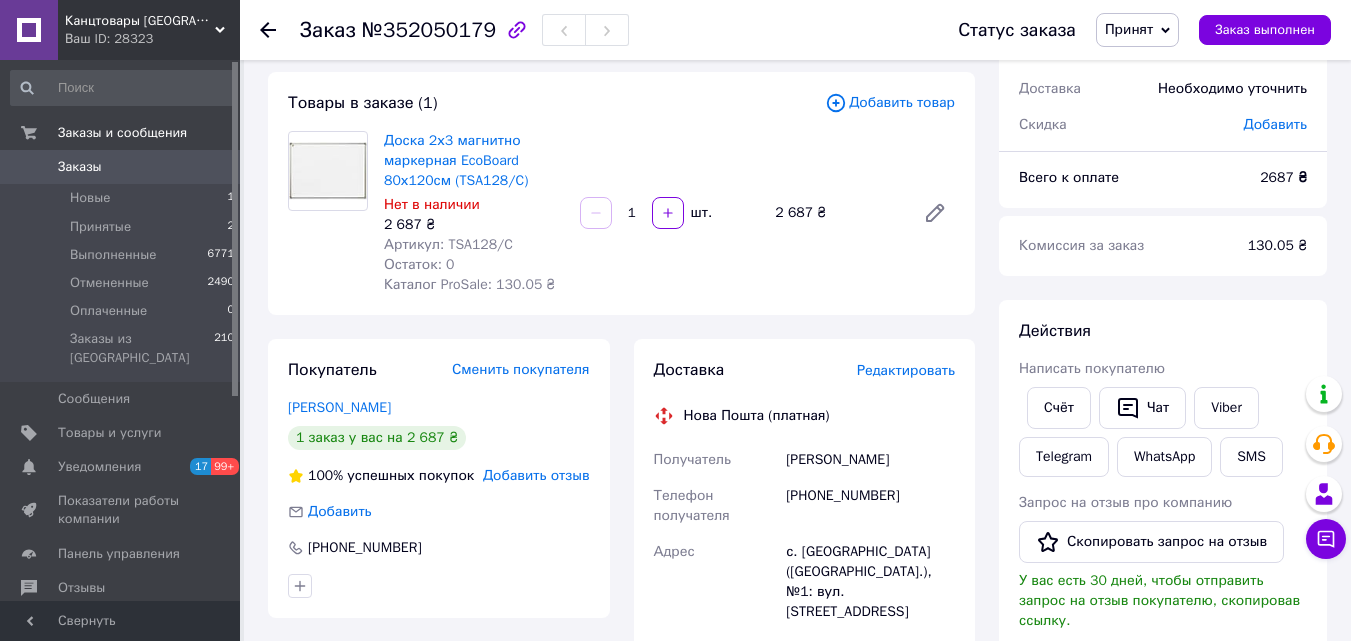 click on "Товары в заказе (1) Добавить товар Доска 2х3 магнитно маркерная EcoBoard 80х120см (TSA128/C) Нет в наличии 2 687 ₴ Артикул: TSA128/C Остаток: 0 Каталог ProSale: 130.05 ₴  1   шт. 2 687 ₴" at bounding box center [621, 193] 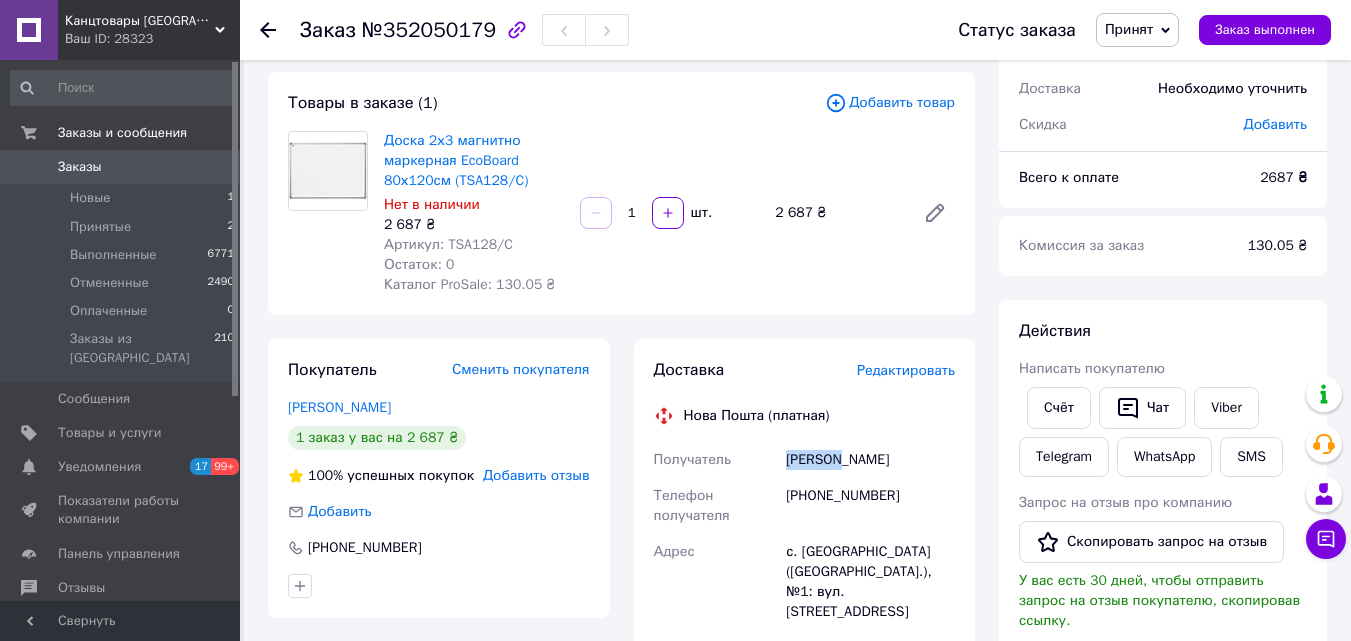 click on "[PERSON_NAME]" at bounding box center (870, 460) 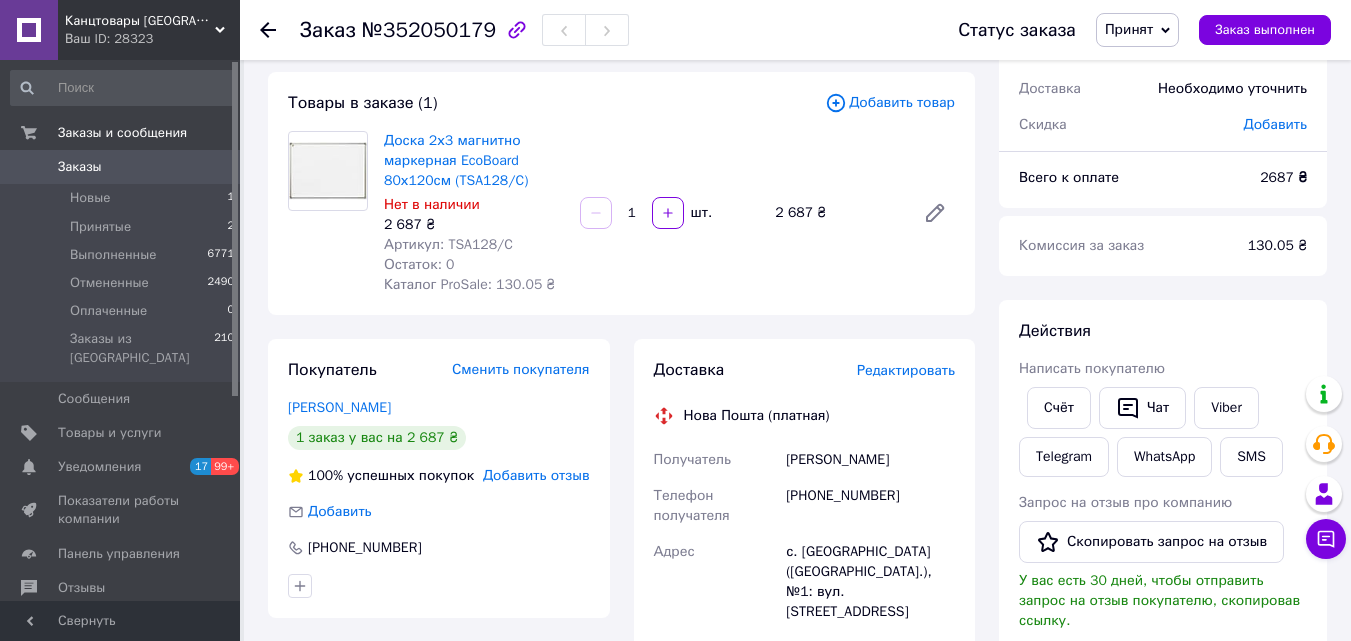 click on "Доска 2х3 магнитно маркерная EcoBoard 80х120см (TSA128/C) Нет в наличии 2 687 ₴ Артикул: TSA128/C Остаток: 0 Каталог ProSale: 130.05 ₴  1   шт. 2 687 ₴" at bounding box center [669, 213] 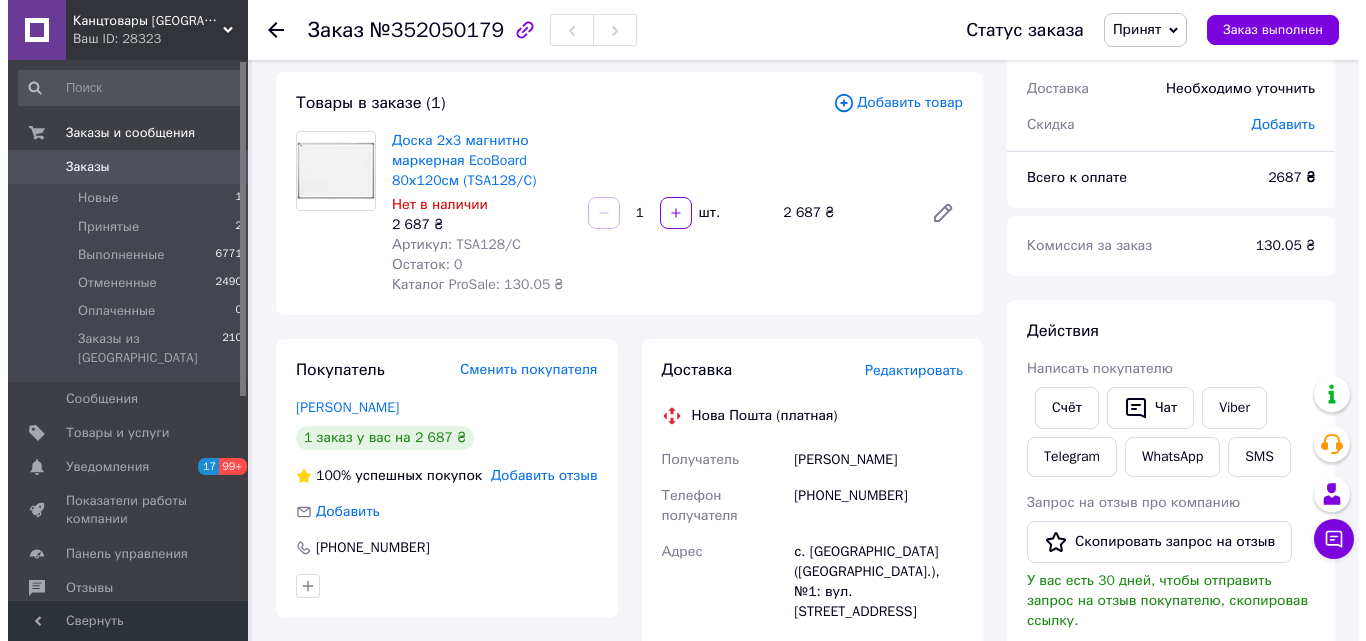 scroll, scrollTop: 200, scrollLeft: 0, axis: vertical 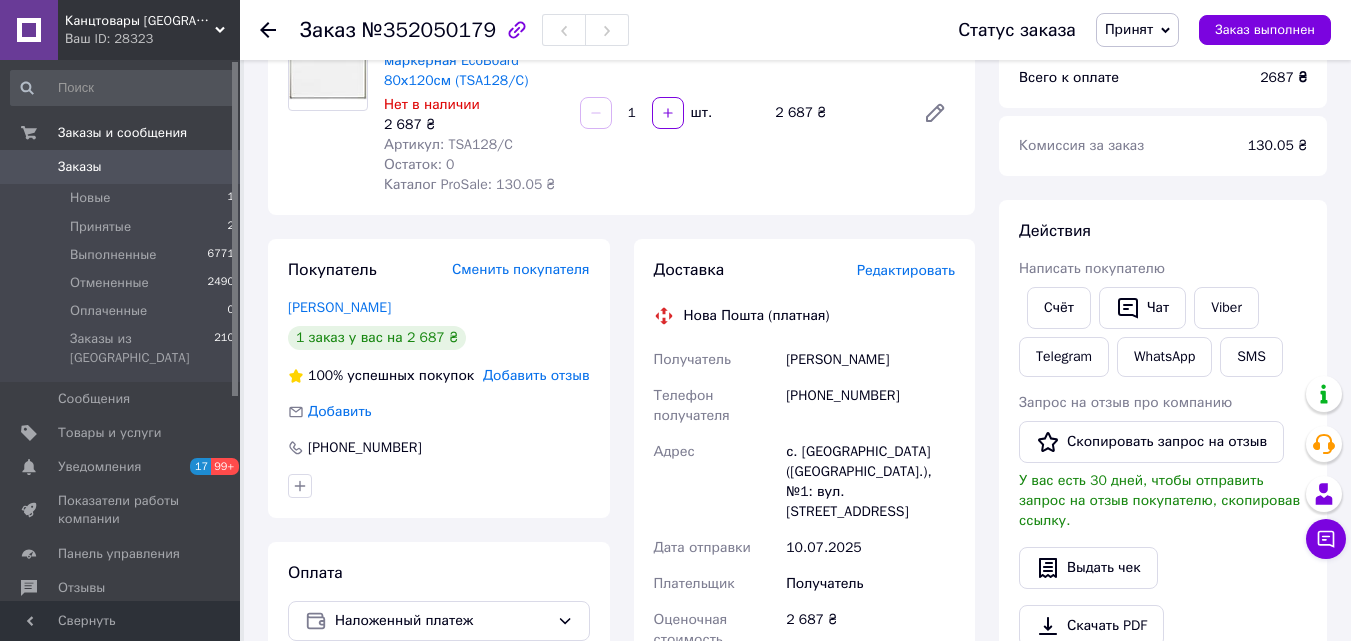 click on "Редактировать" at bounding box center (906, 270) 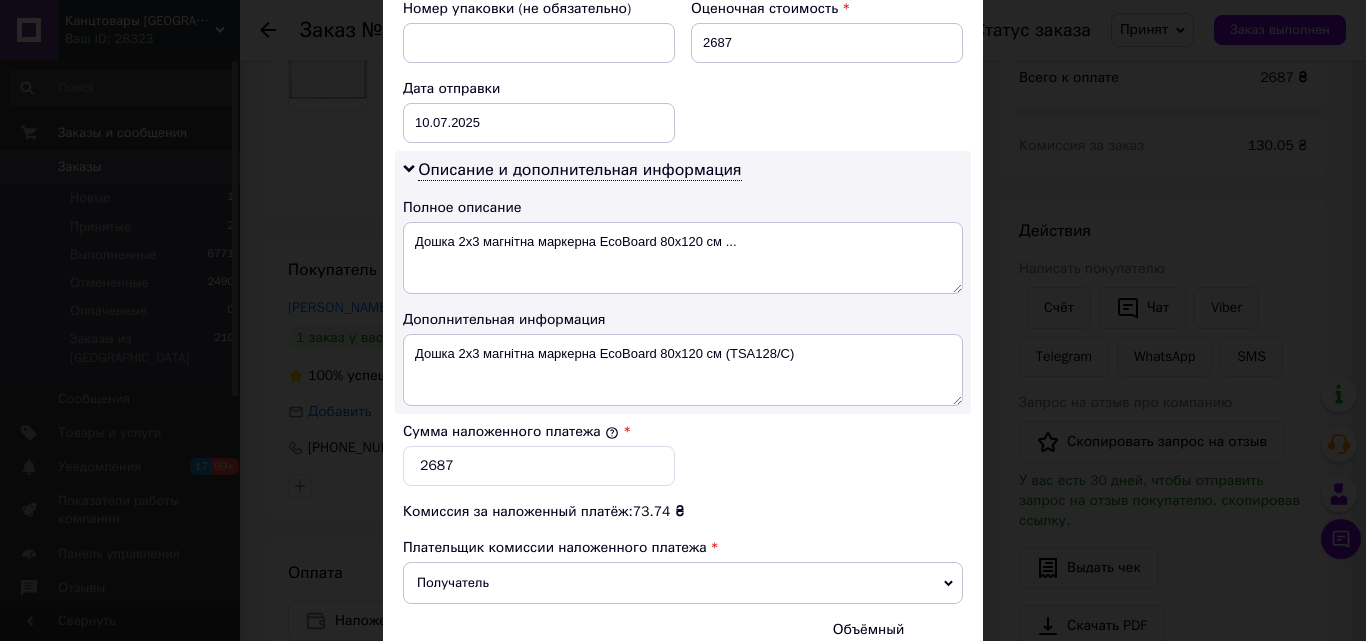 scroll, scrollTop: 1000, scrollLeft: 0, axis: vertical 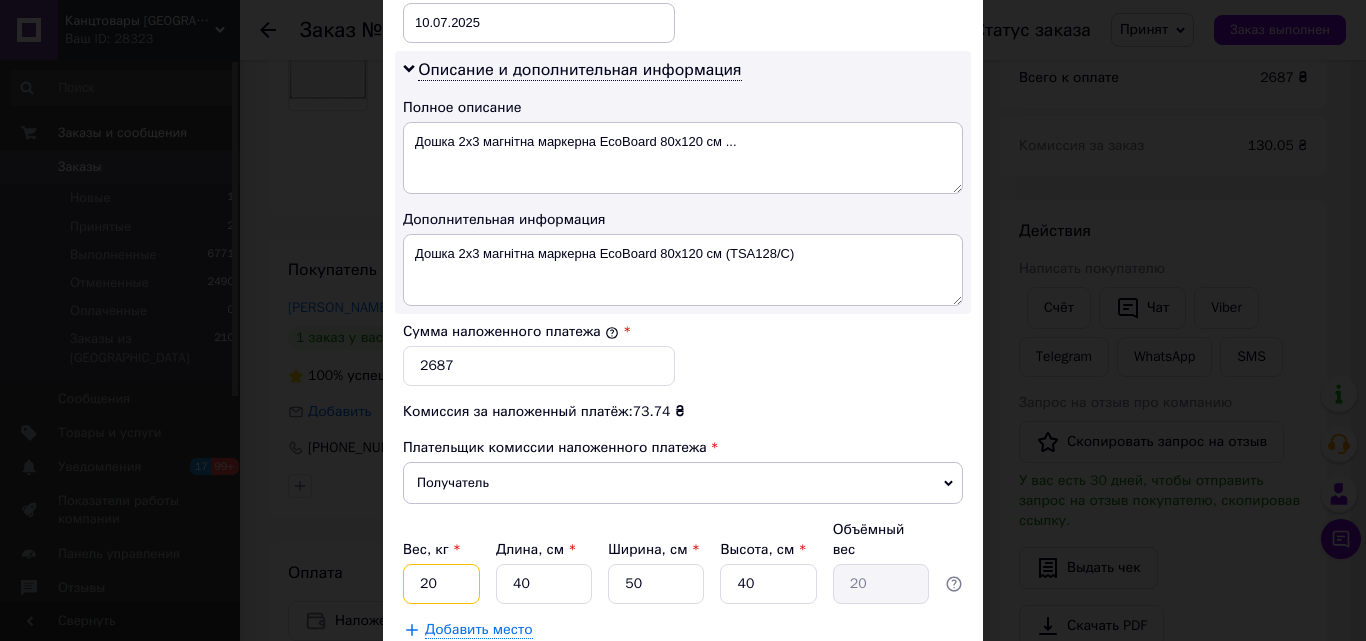 click on "20" at bounding box center (441, 584) 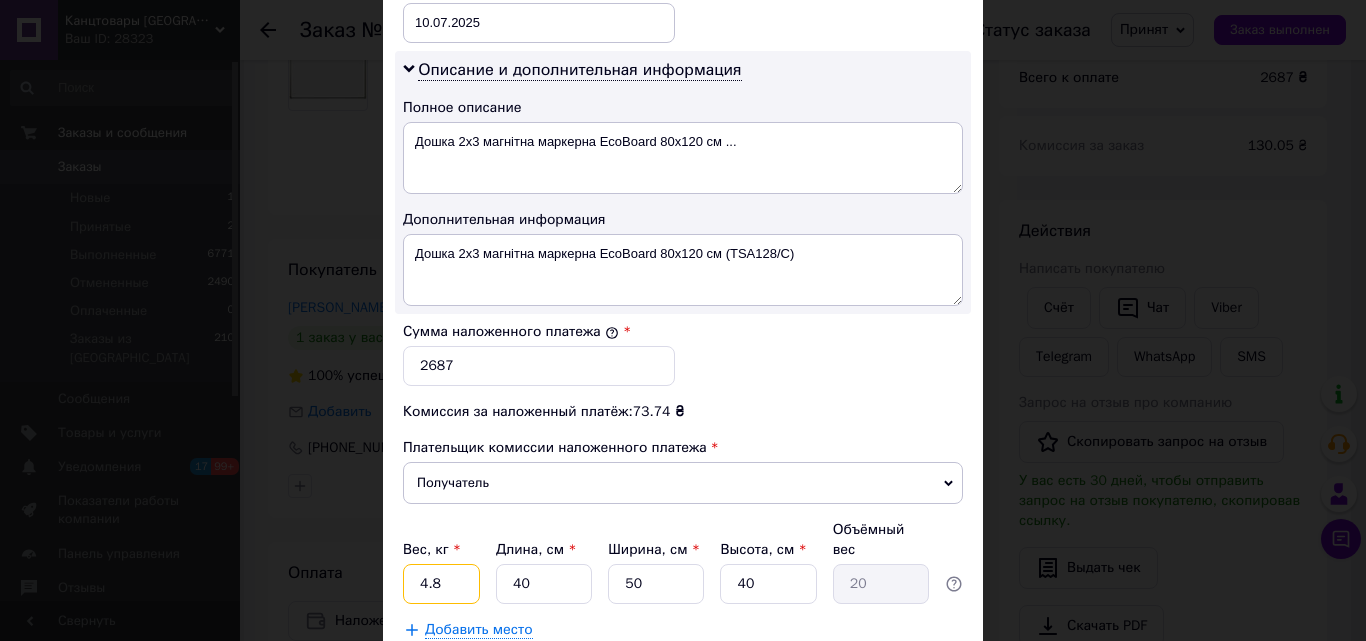 type on "4.8" 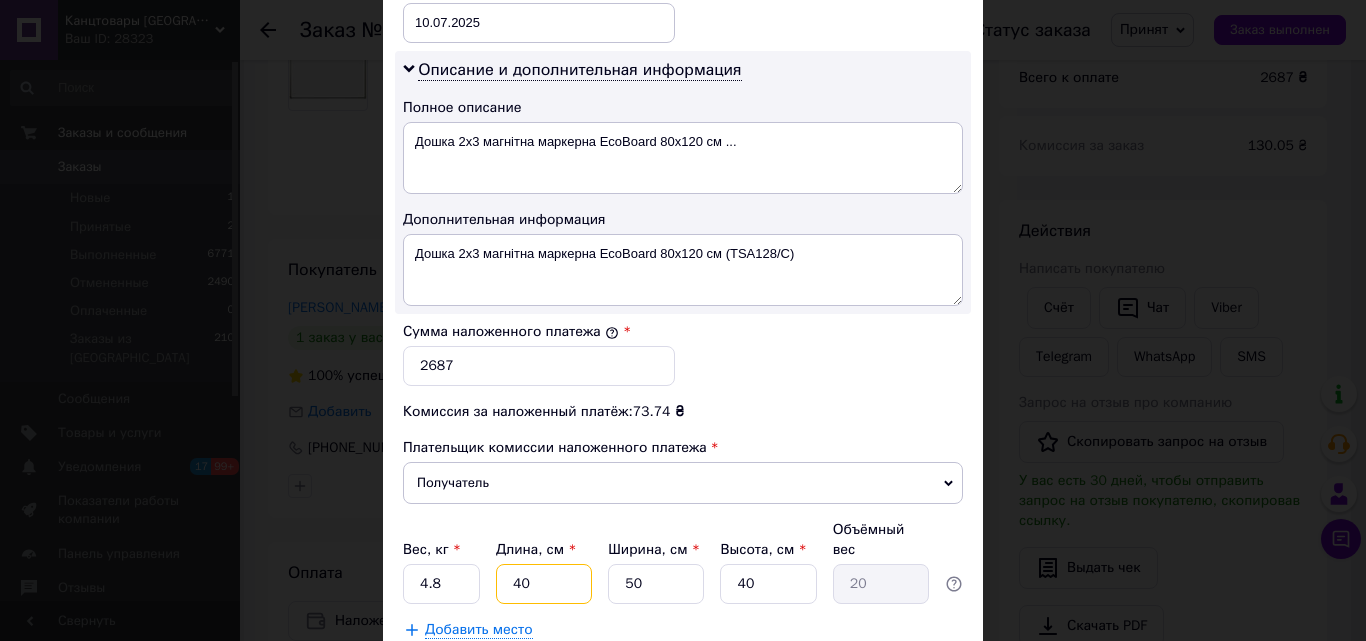 click on "40" at bounding box center [544, 584] 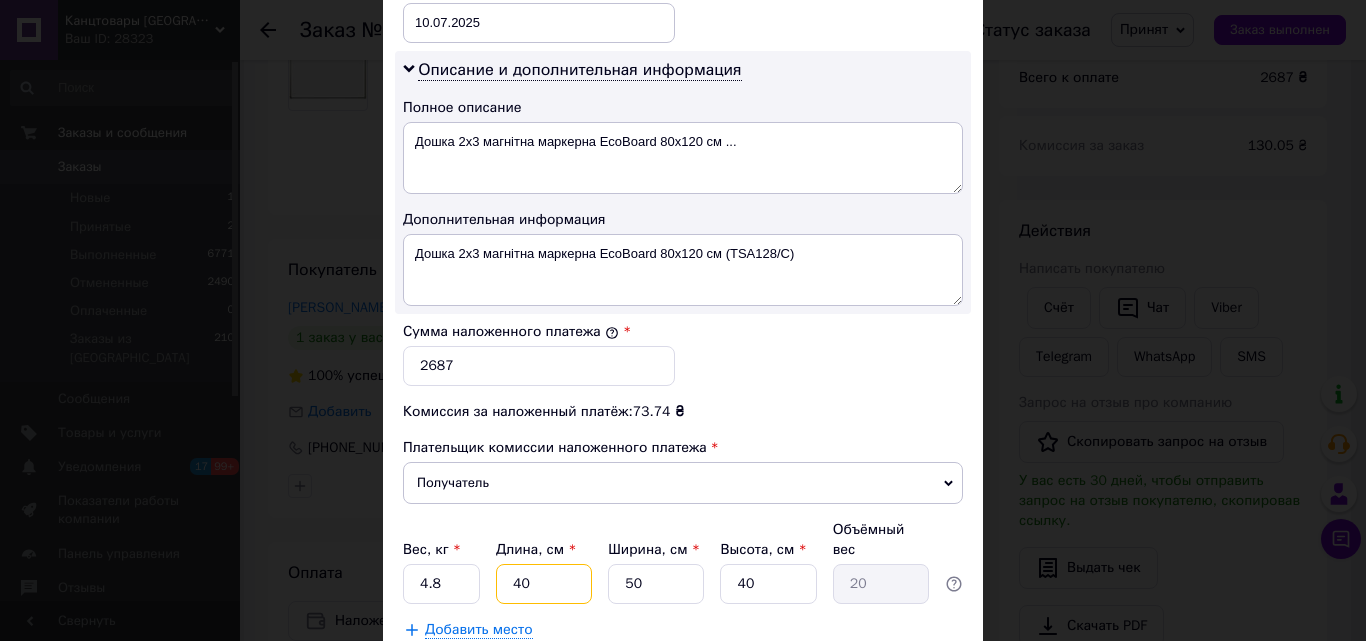 type on "1" 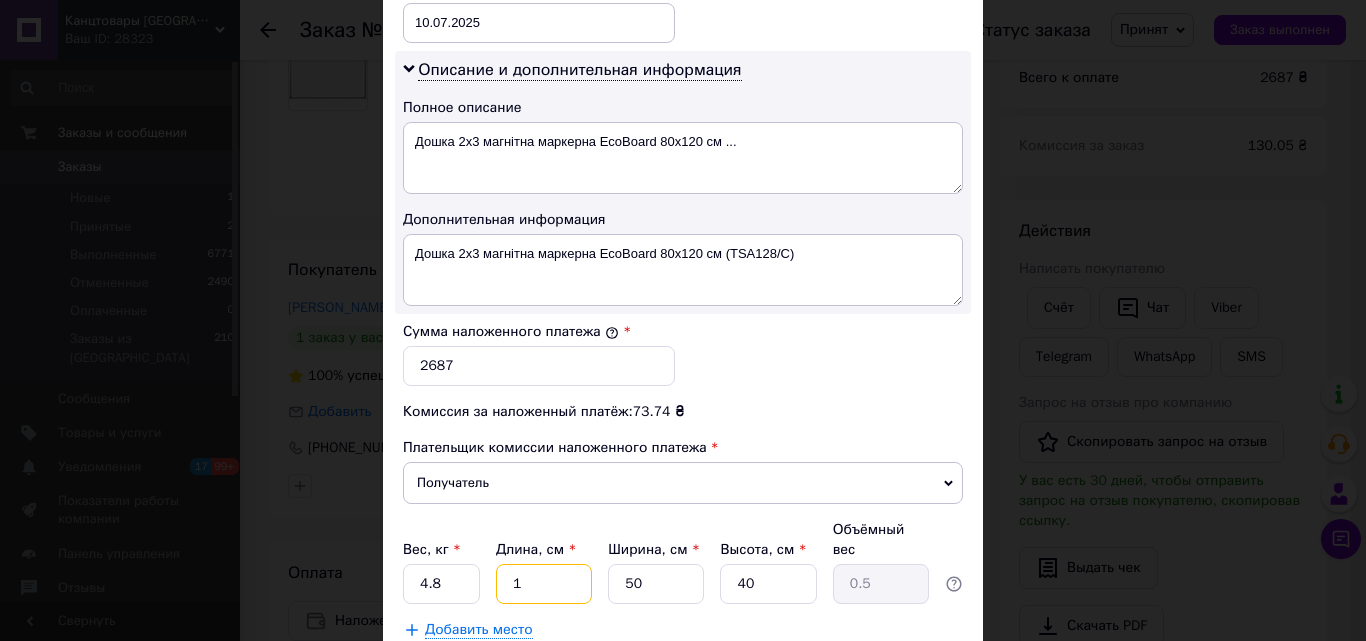 type on "12" 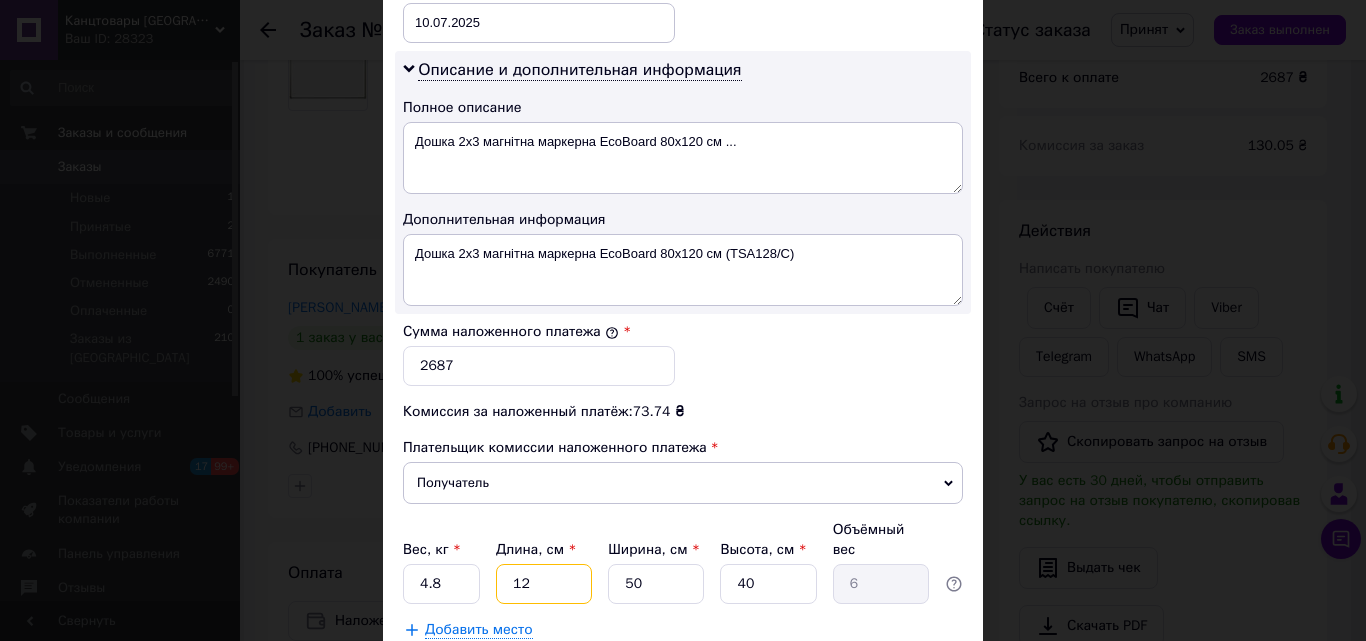 type on "122" 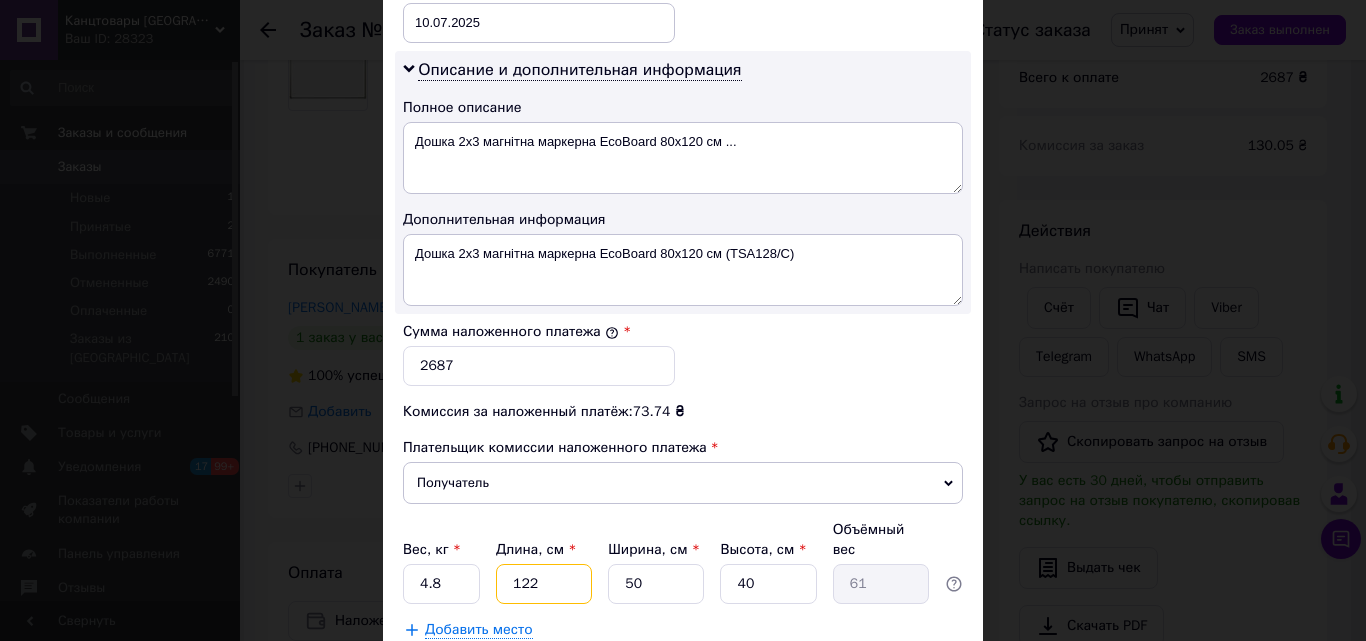 type on "122" 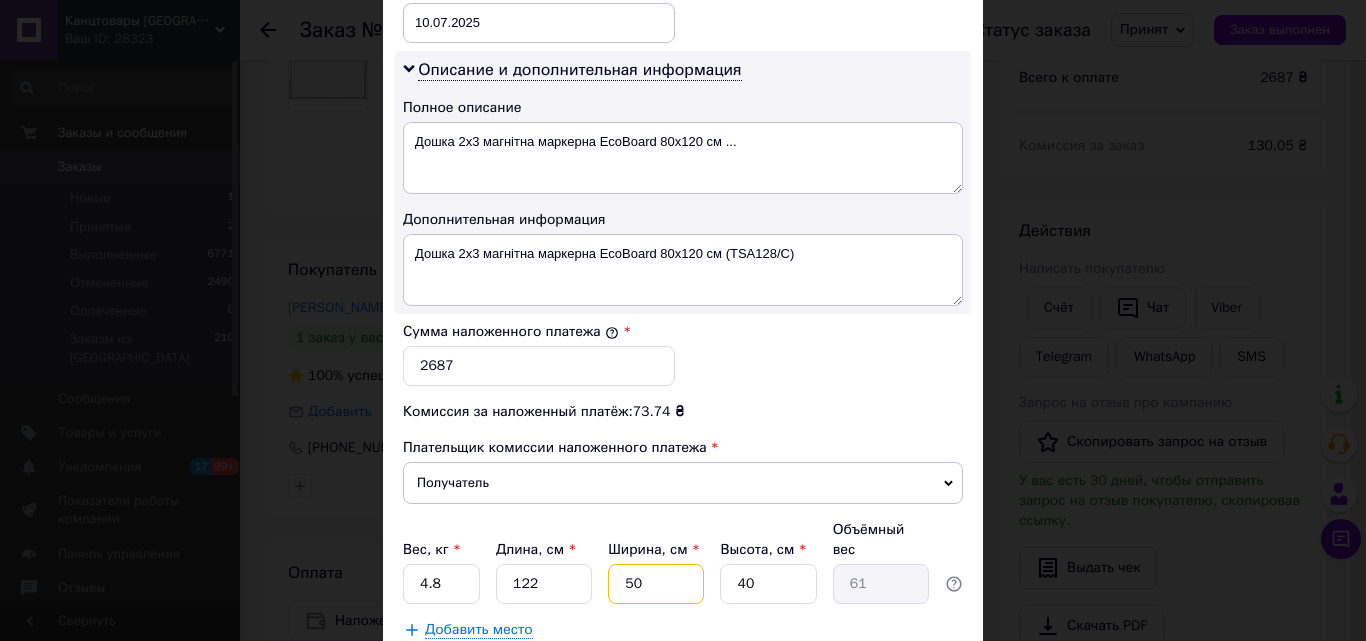 click on "50" at bounding box center [656, 584] 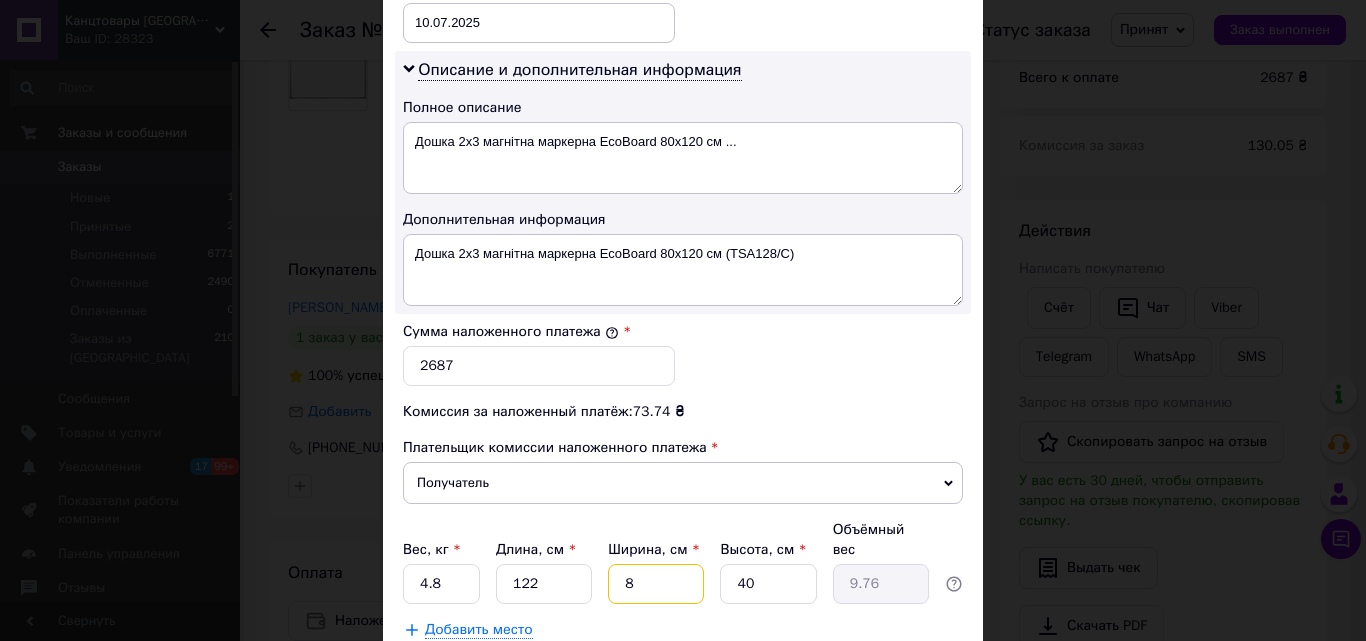 type on "82" 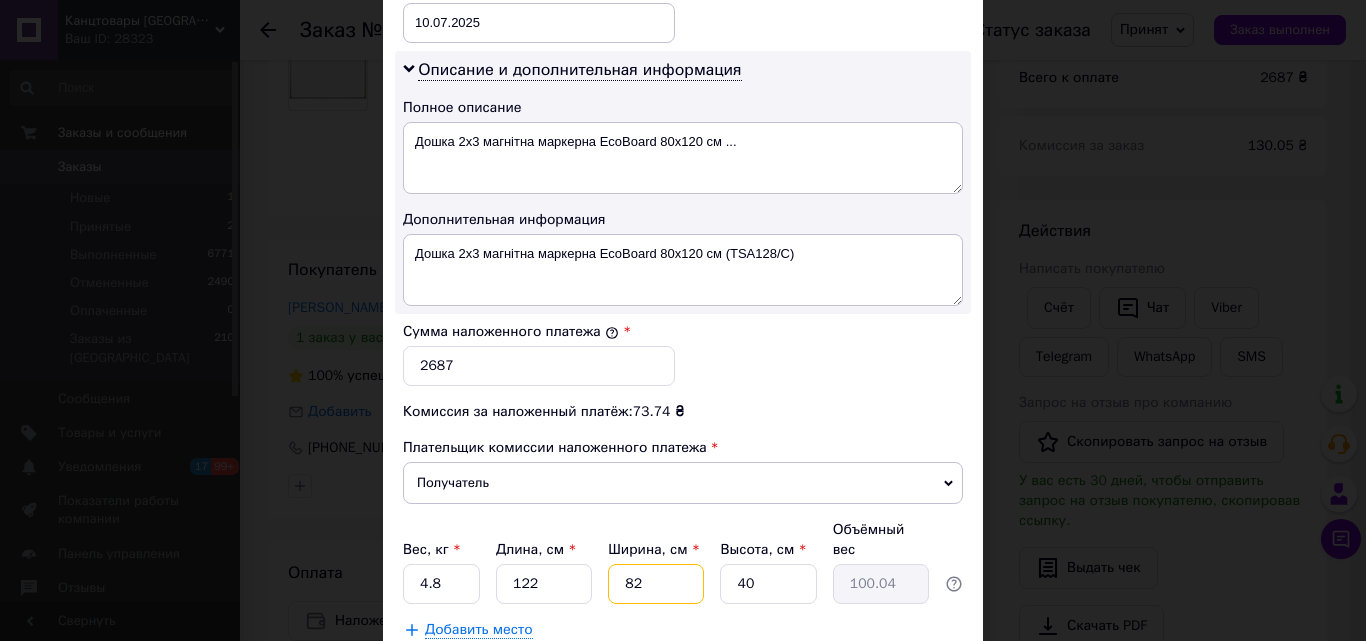 type on "82" 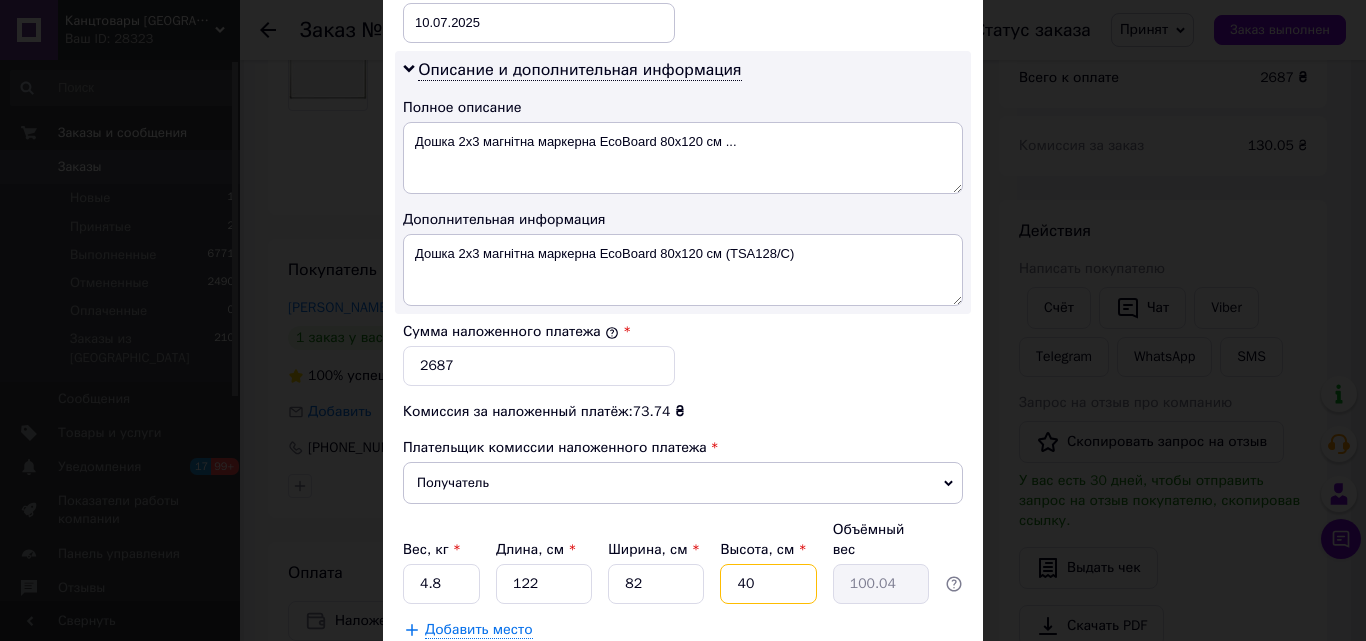 click on "40" at bounding box center (768, 584) 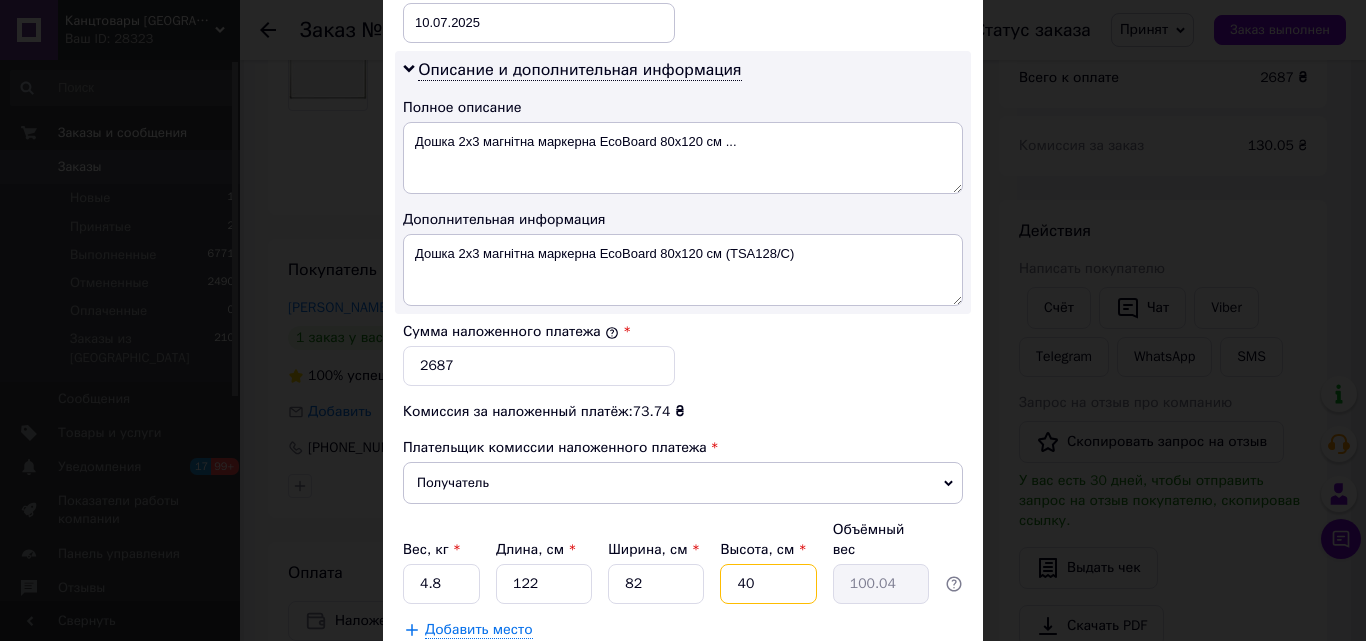 type on "3" 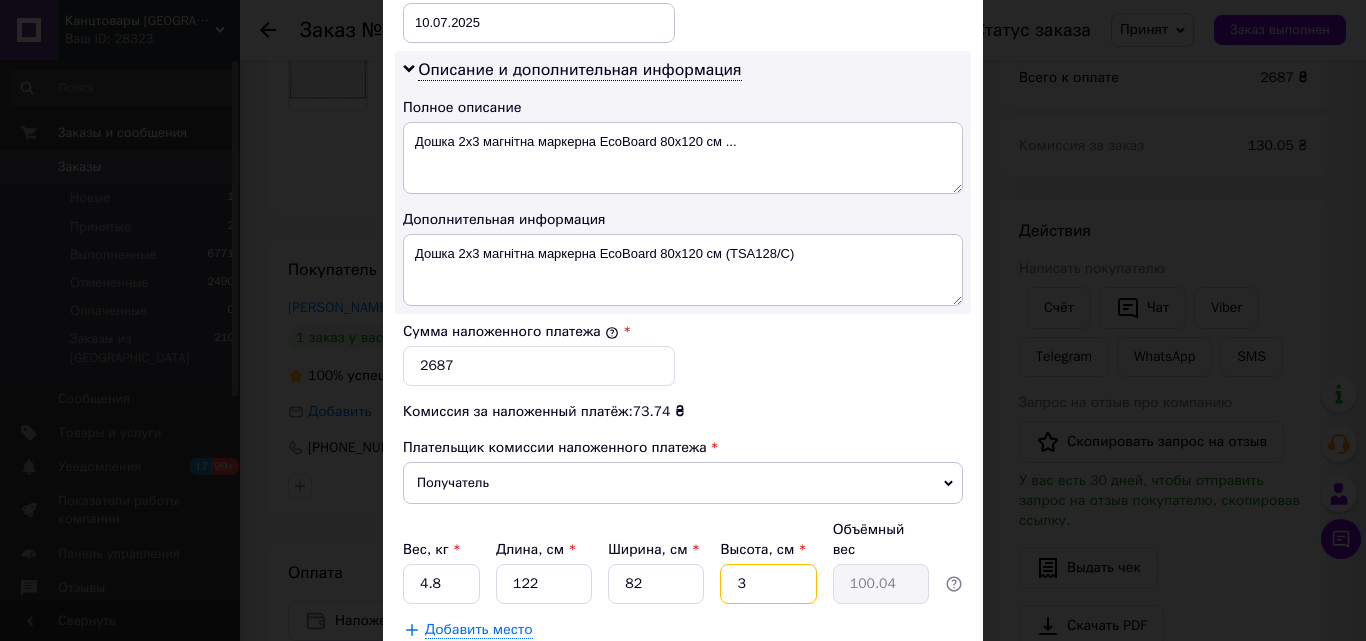 type on "7.5" 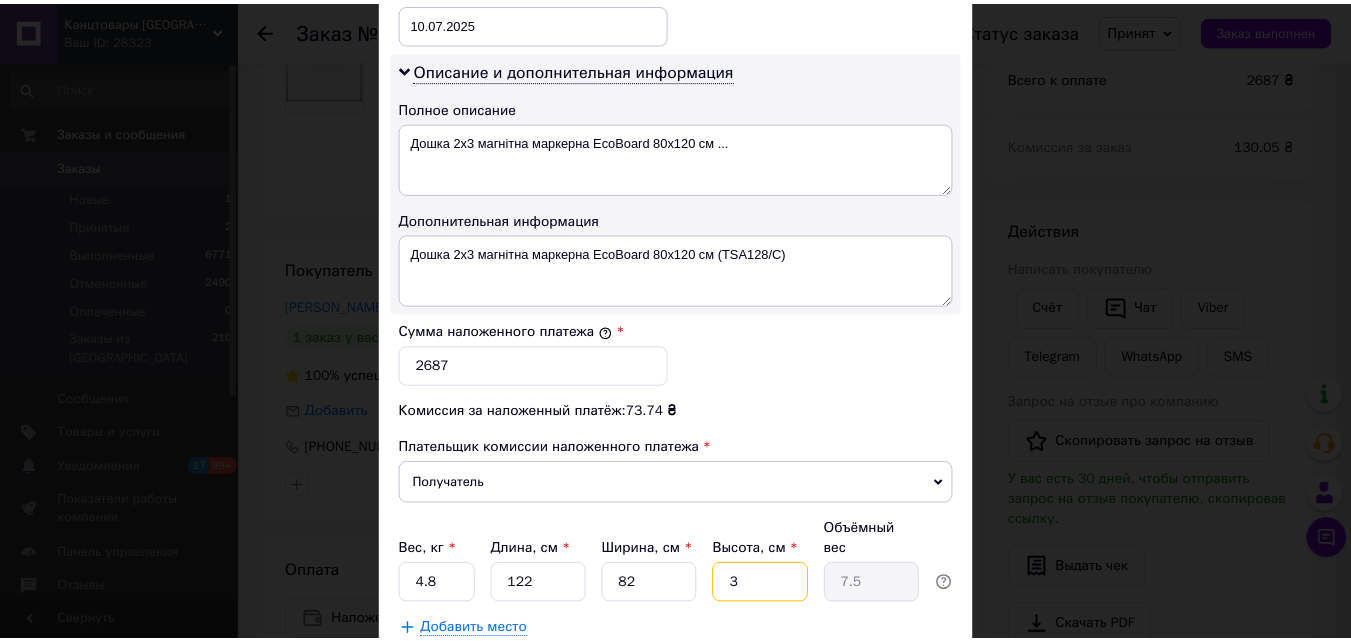 scroll, scrollTop: 1100, scrollLeft: 0, axis: vertical 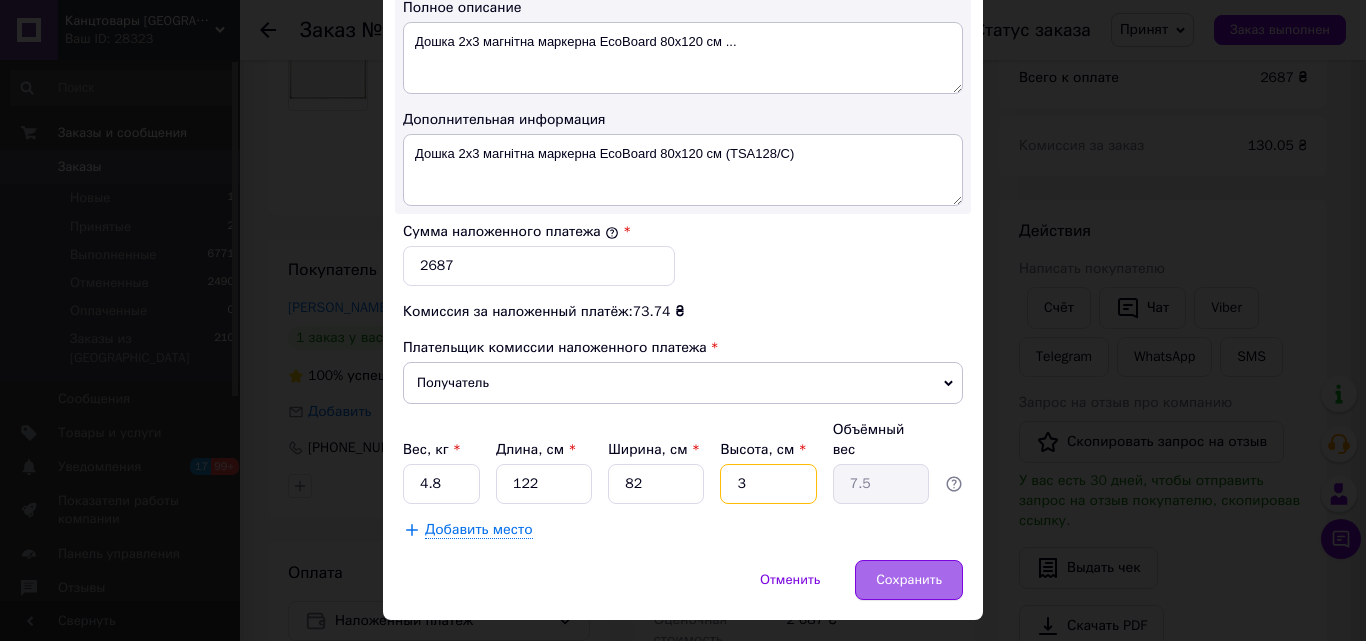 type on "3" 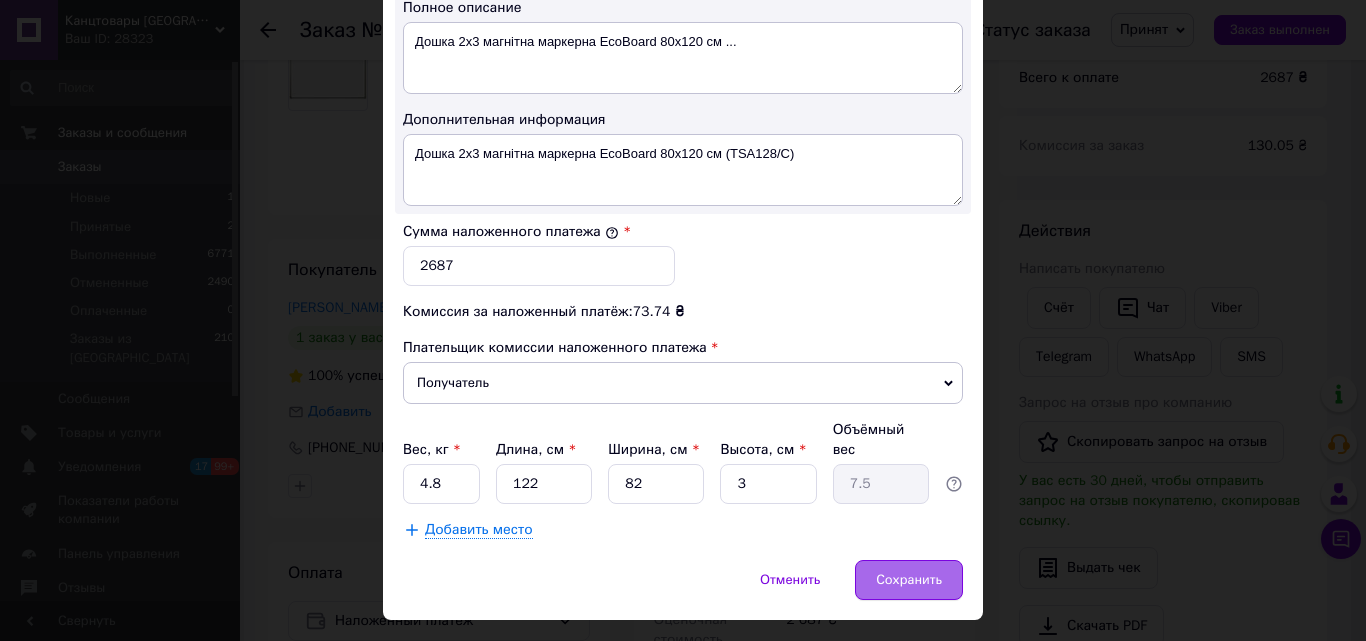 click on "Сохранить" at bounding box center (909, 580) 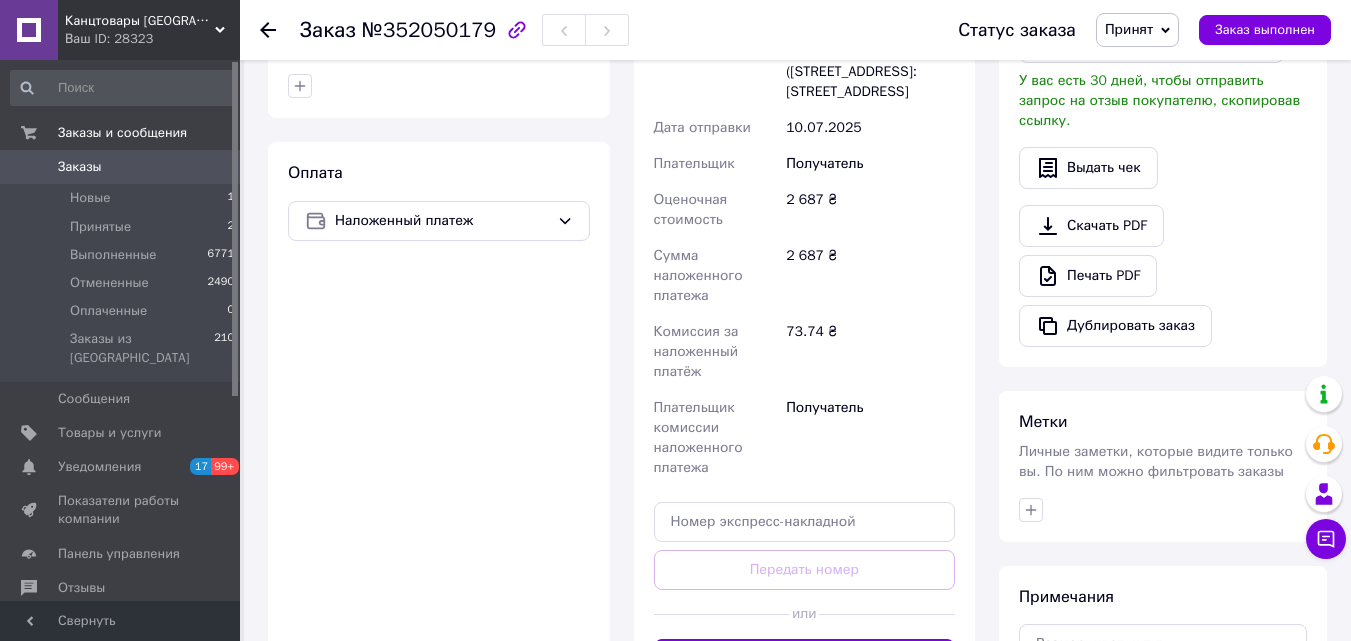 scroll, scrollTop: 700, scrollLeft: 0, axis: vertical 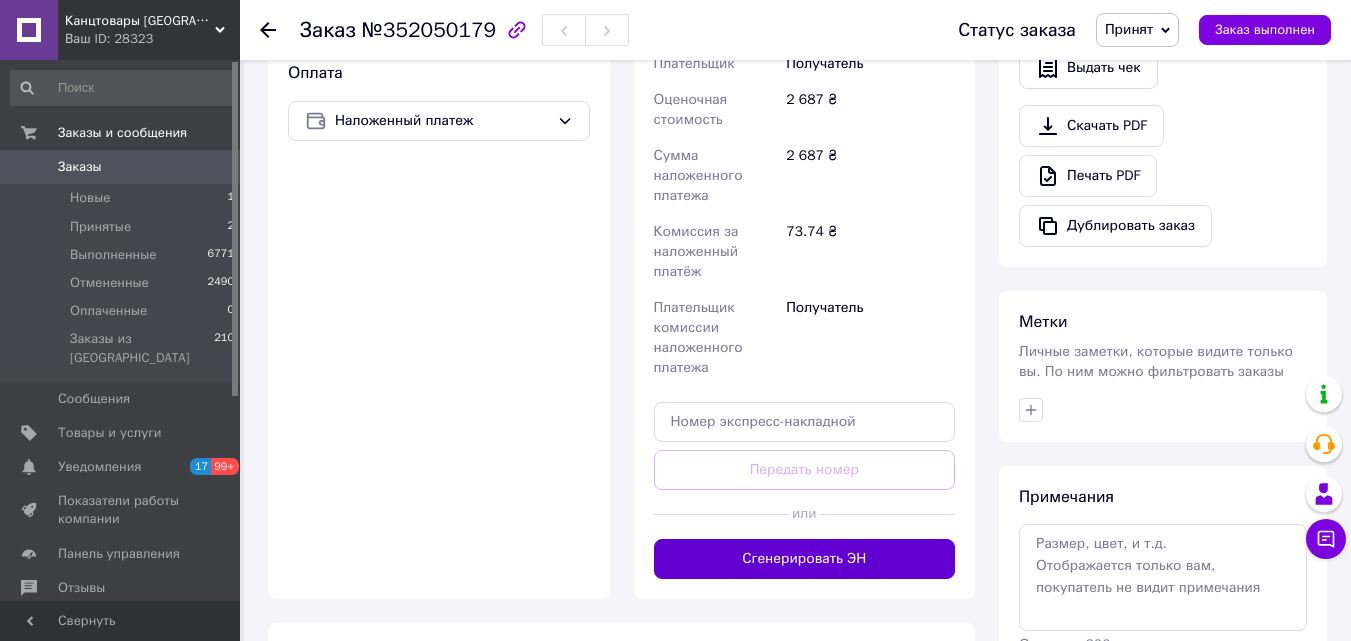 click on "Сгенерировать ЭН" at bounding box center [805, 559] 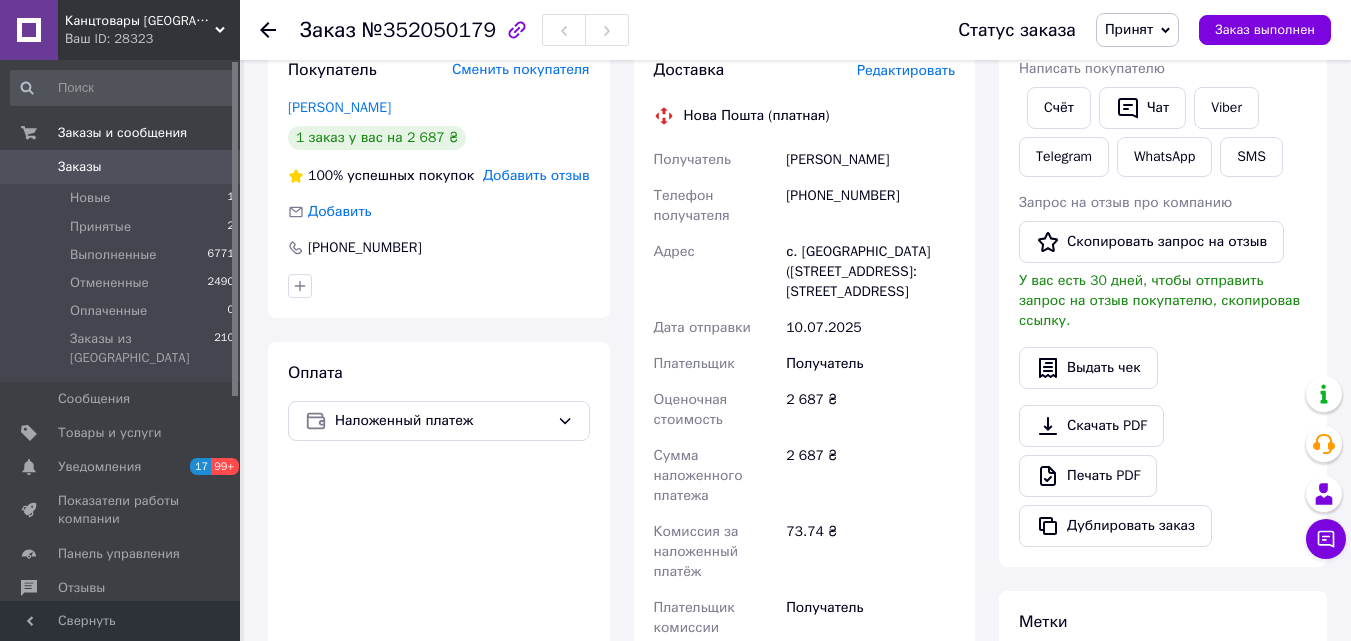 scroll, scrollTop: 300, scrollLeft: 0, axis: vertical 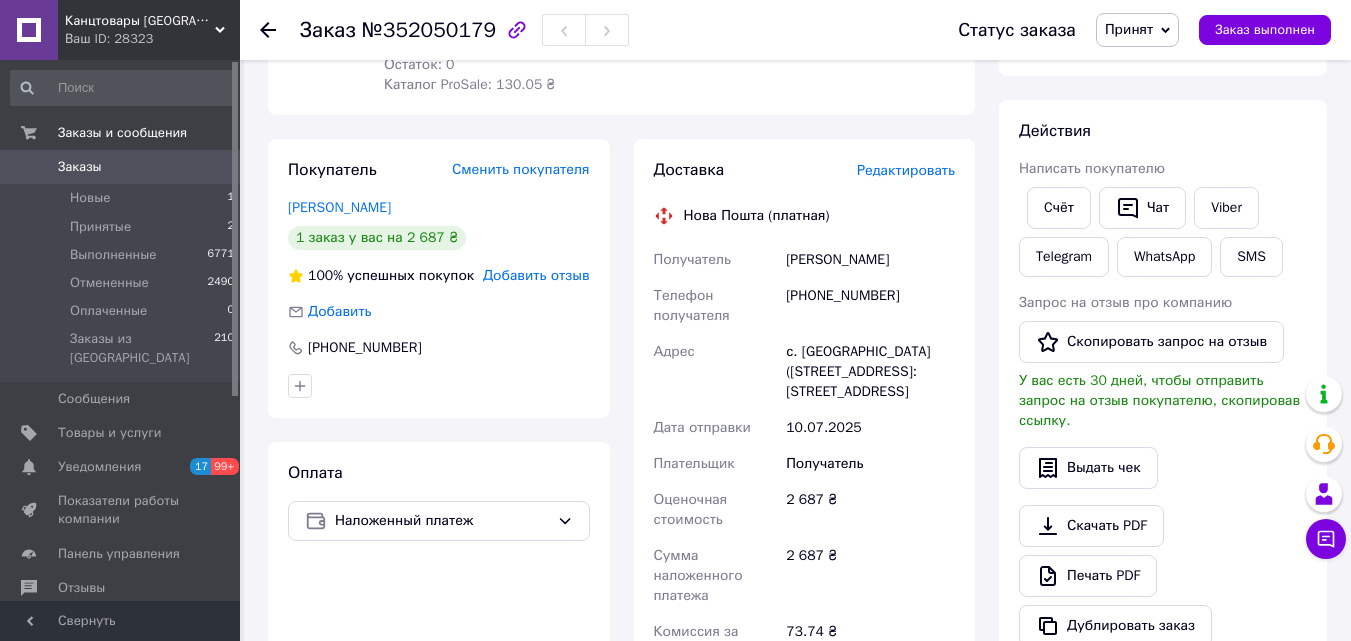 click on "Редактировать" at bounding box center [906, 170] 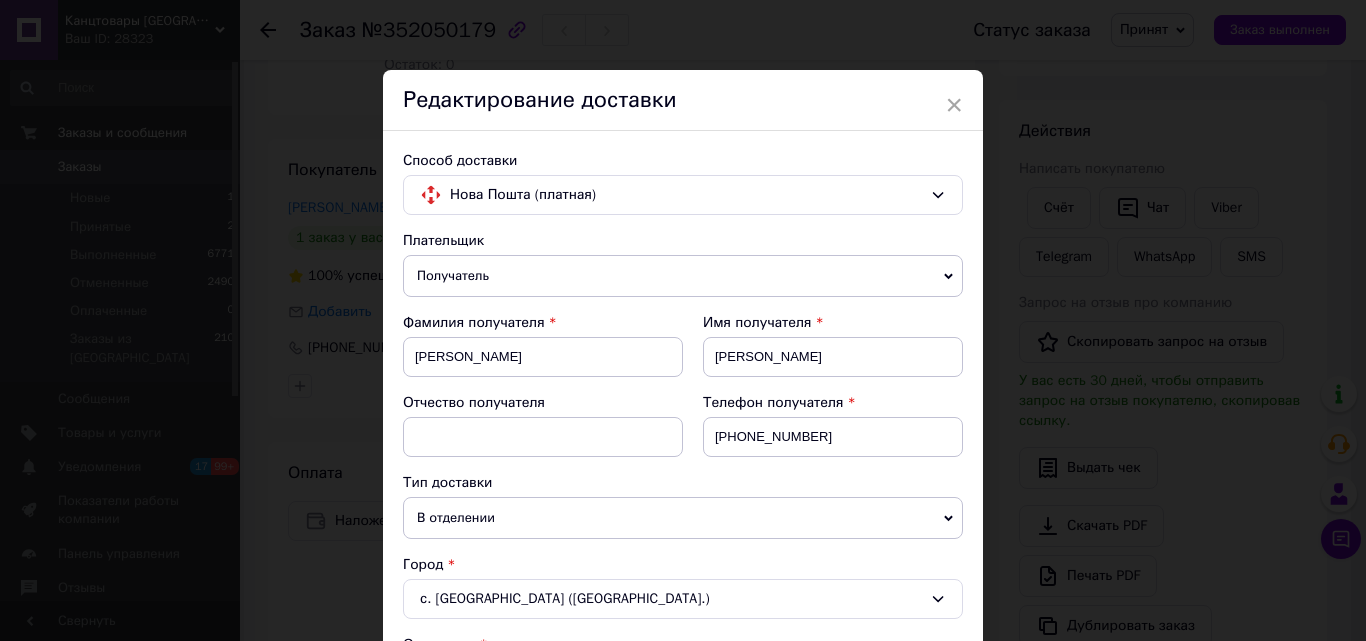 scroll, scrollTop: 400, scrollLeft: 0, axis: vertical 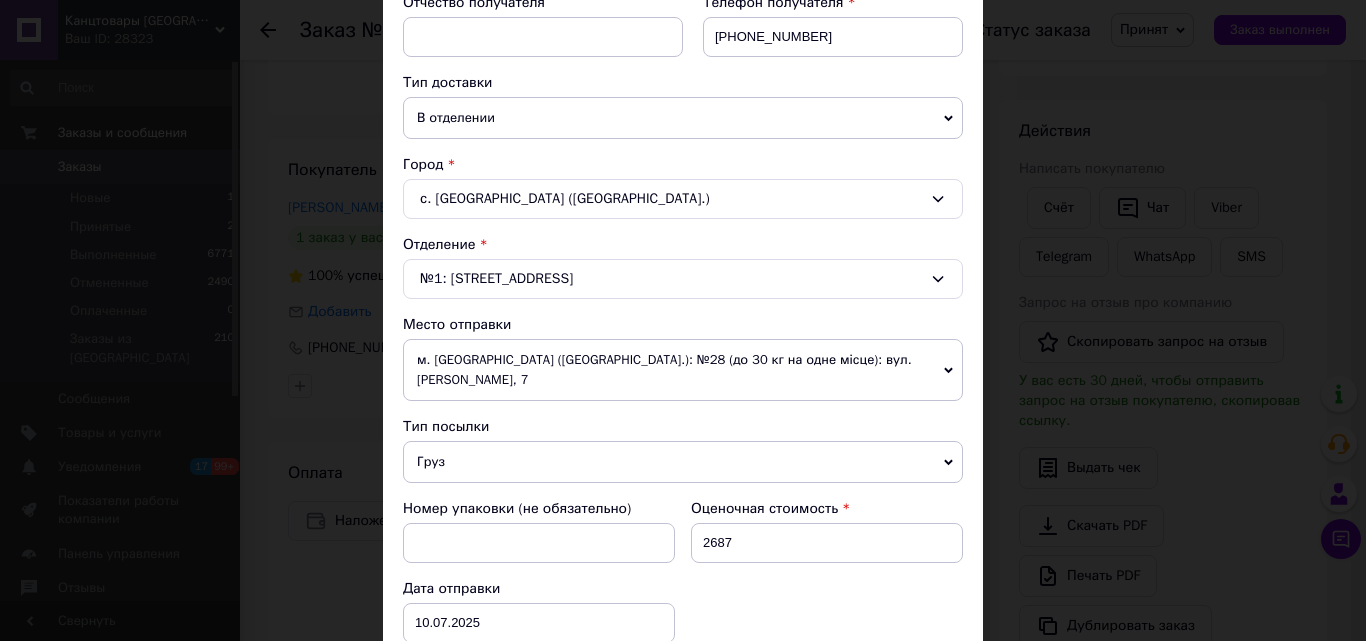 click 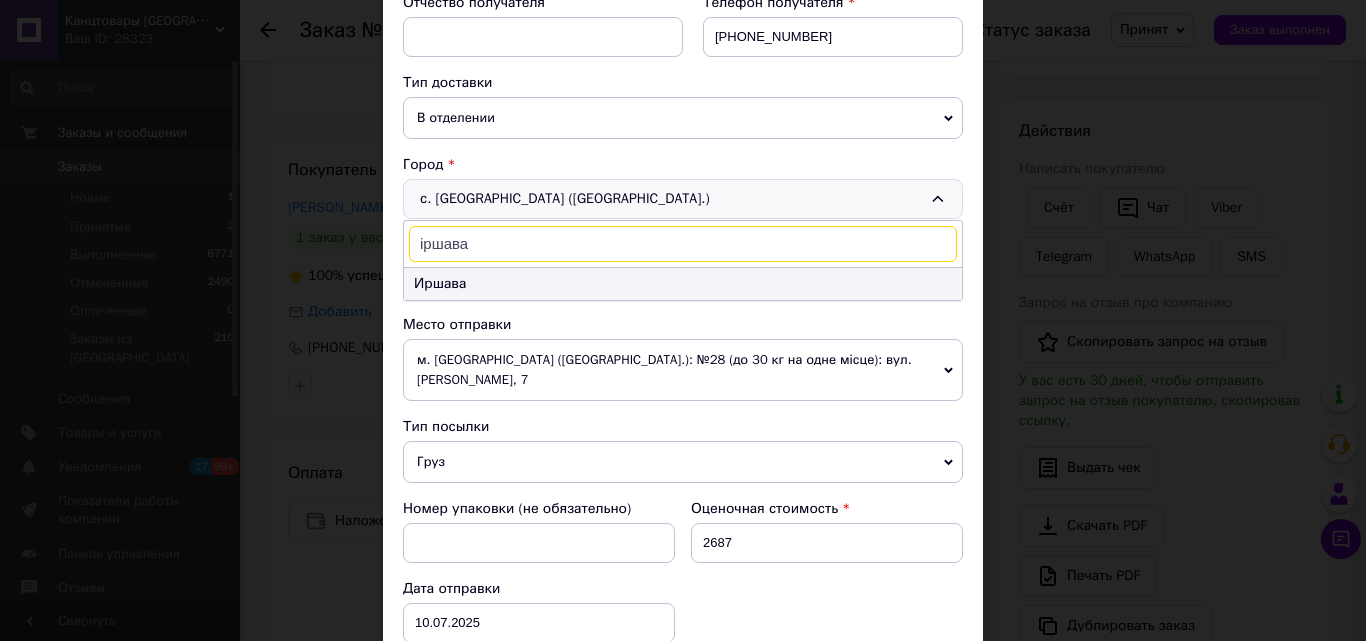 type on "іршава" 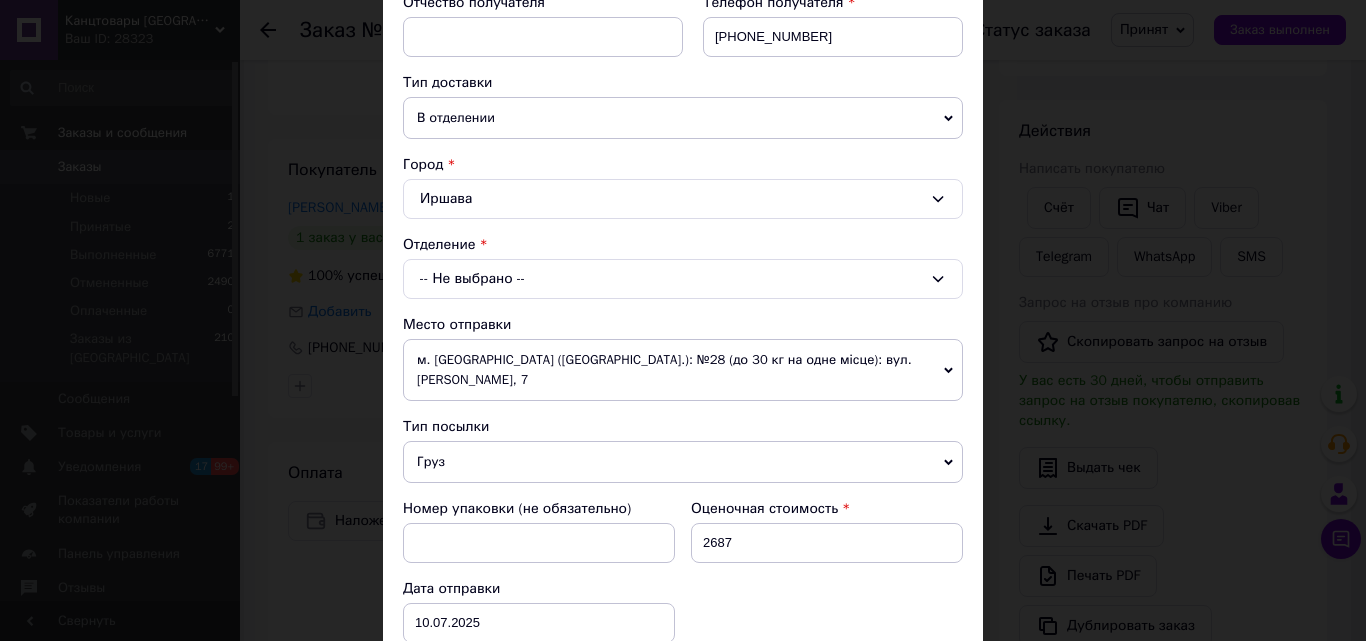 click on "-- Не выбрано --" at bounding box center (683, 279) 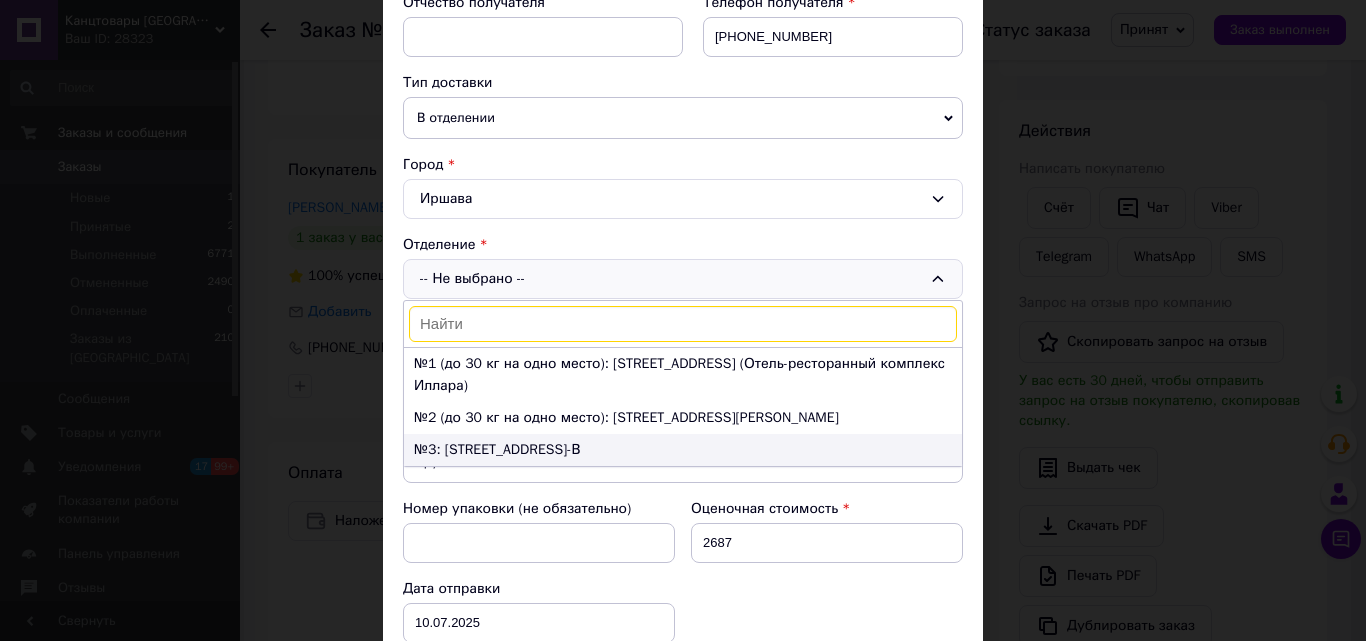 click on "№3: [STREET_ADDRESS]-В" at bounding box center (683, 450) 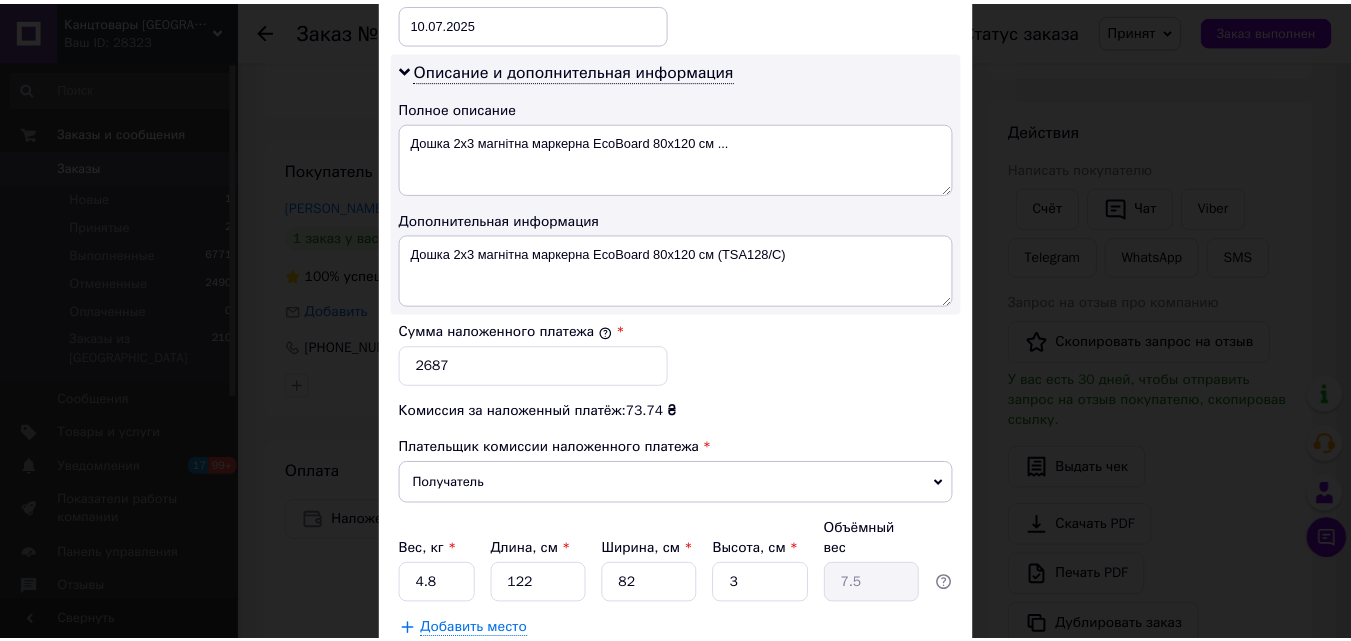 scroll, scrollTop: 1109, scrollLeft: 0, axis: vertical 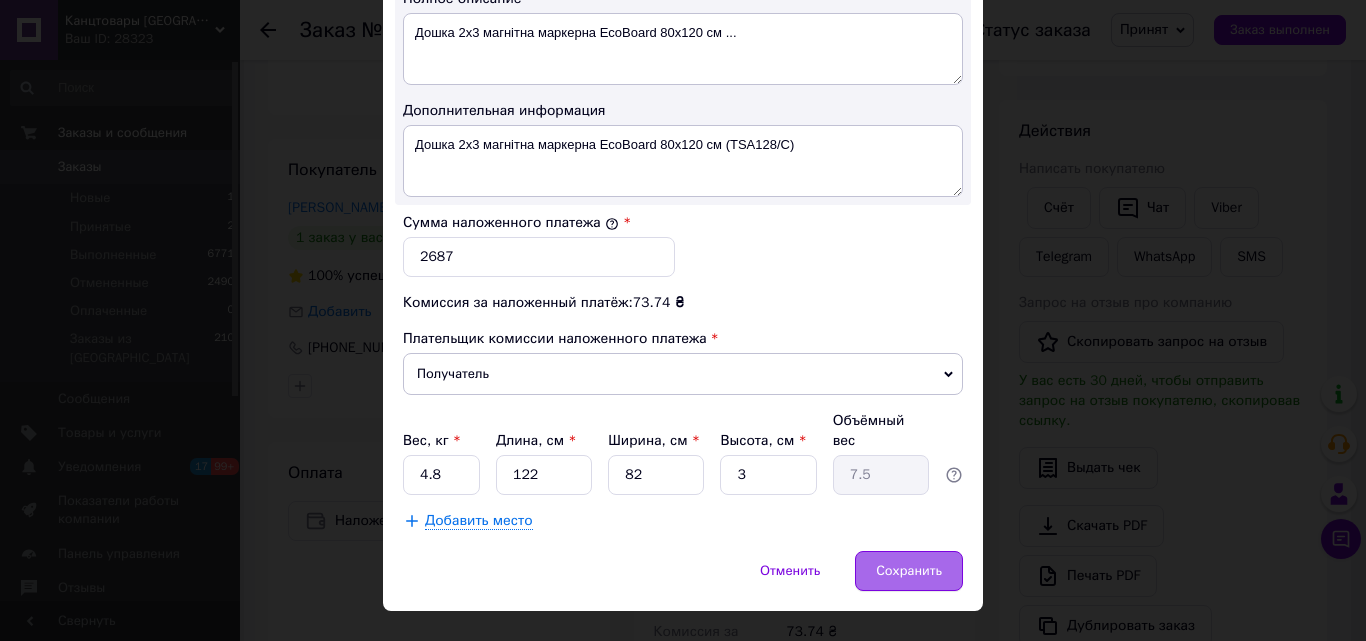 click on "Сохранить" at bounding box center [909, 571] 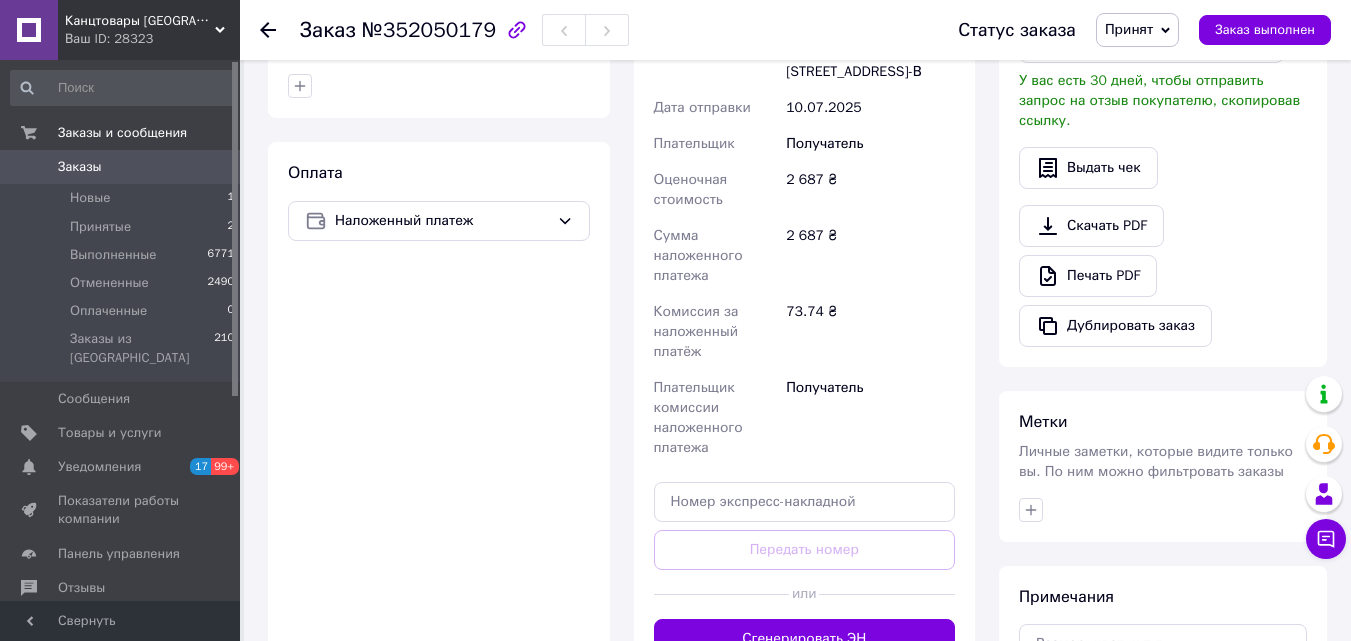 scroll, scrollTop: 800, scrollLeft: 0, axis: vertical 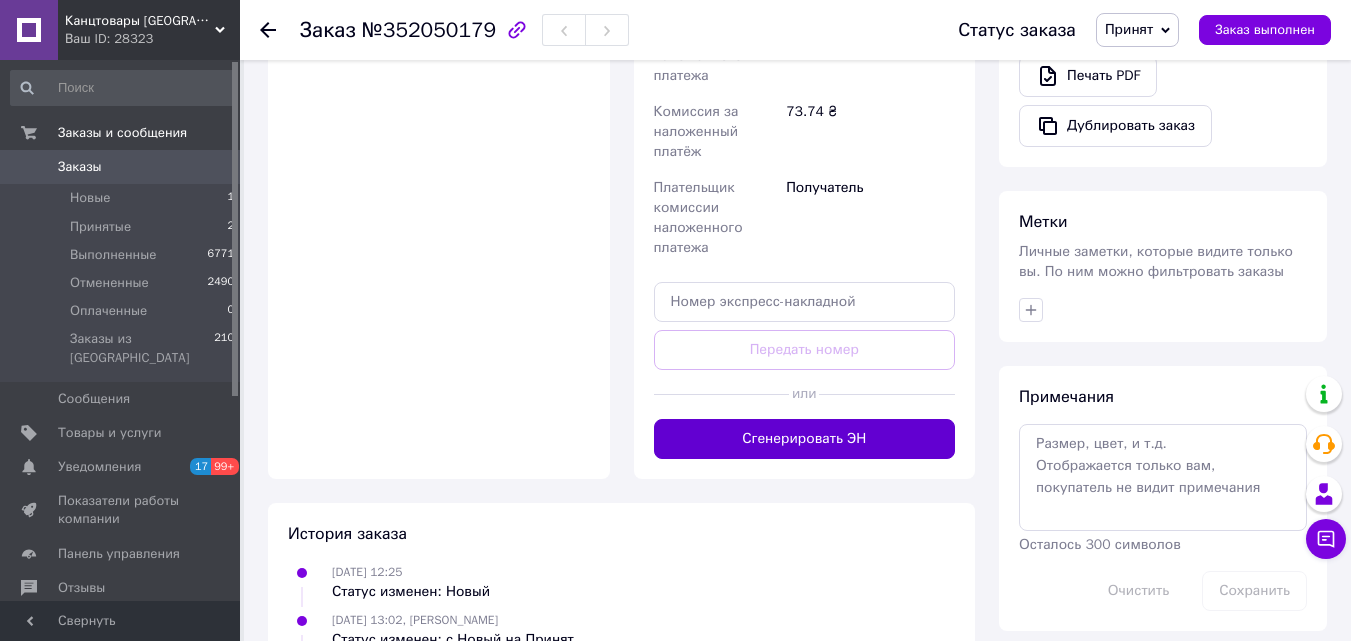 click on "Сгенерировать ЭН" at bounding box center (805, 439) 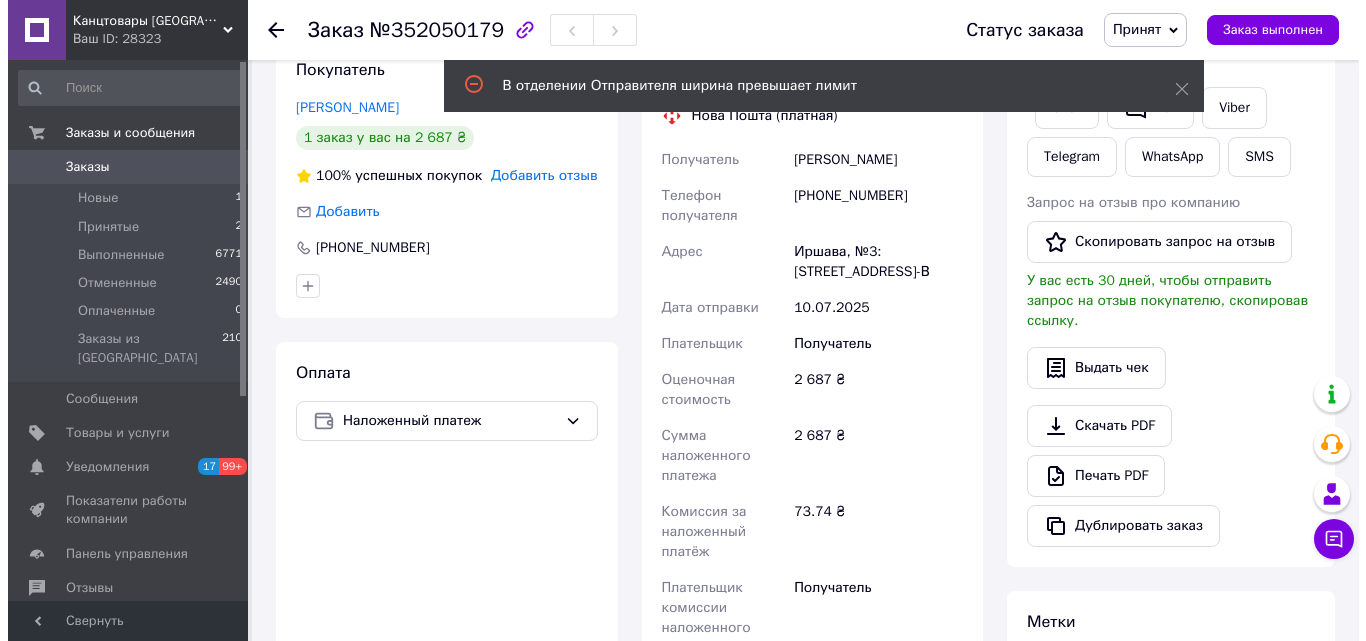 scroll, scrollTop: 300, scrollLeft: 0, axis: vertical 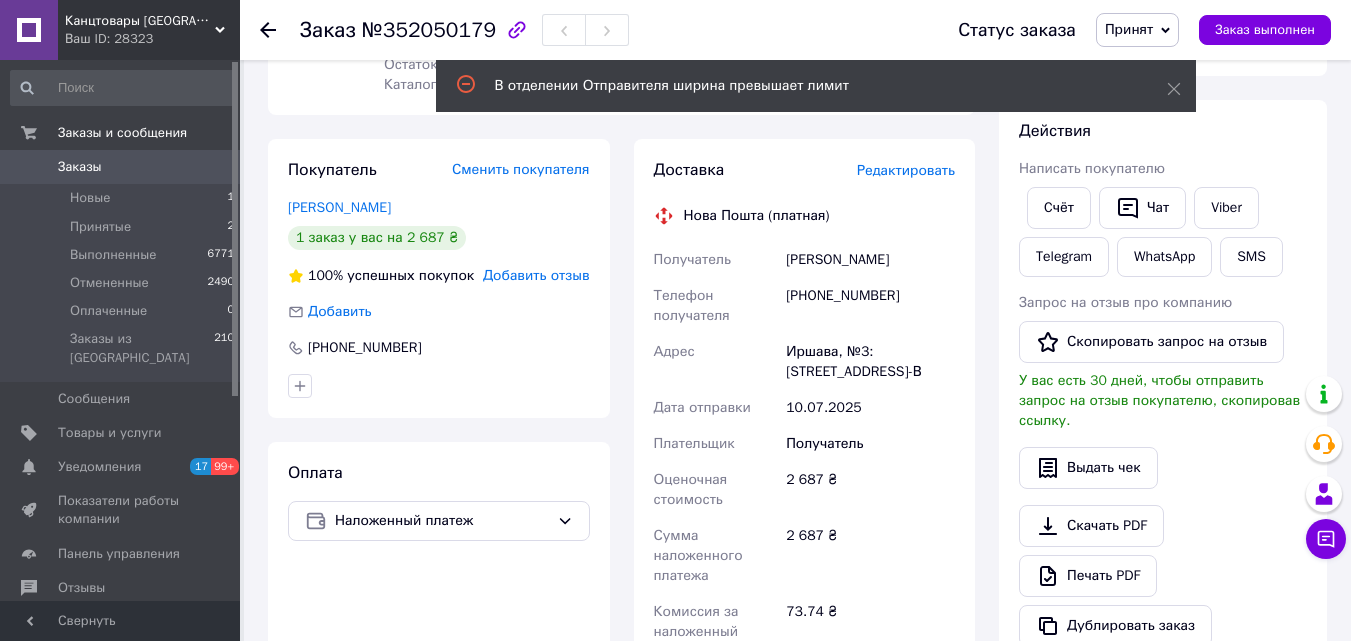 click on "Редактировать" at bounding box center [906, 170] 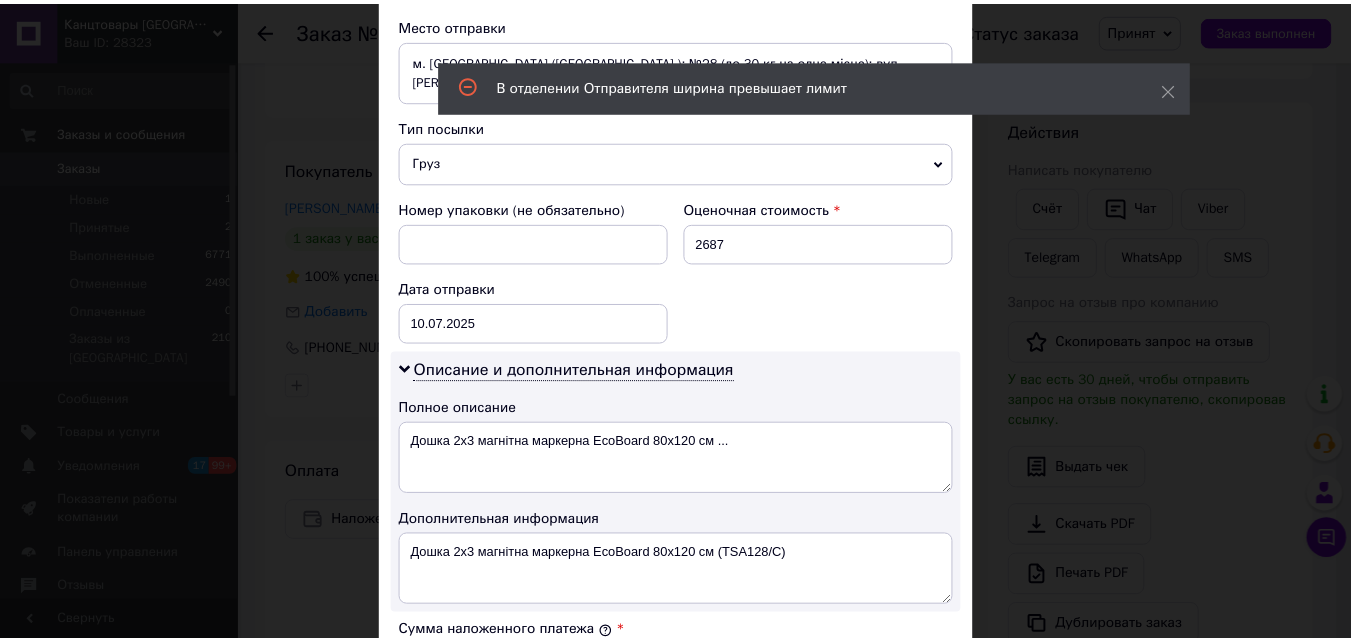 scroll, scrollTop: 1100, scrollLeft: 0, axis: vertical 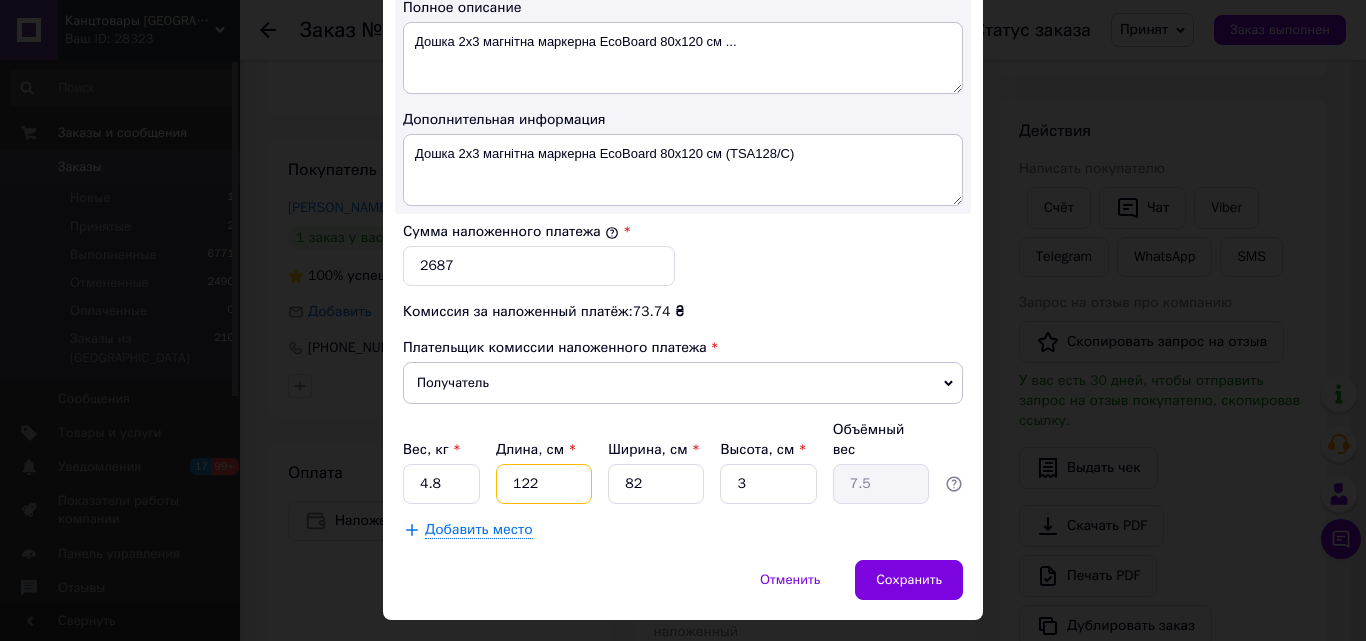 click on "122" at bounding box center (544, 484) 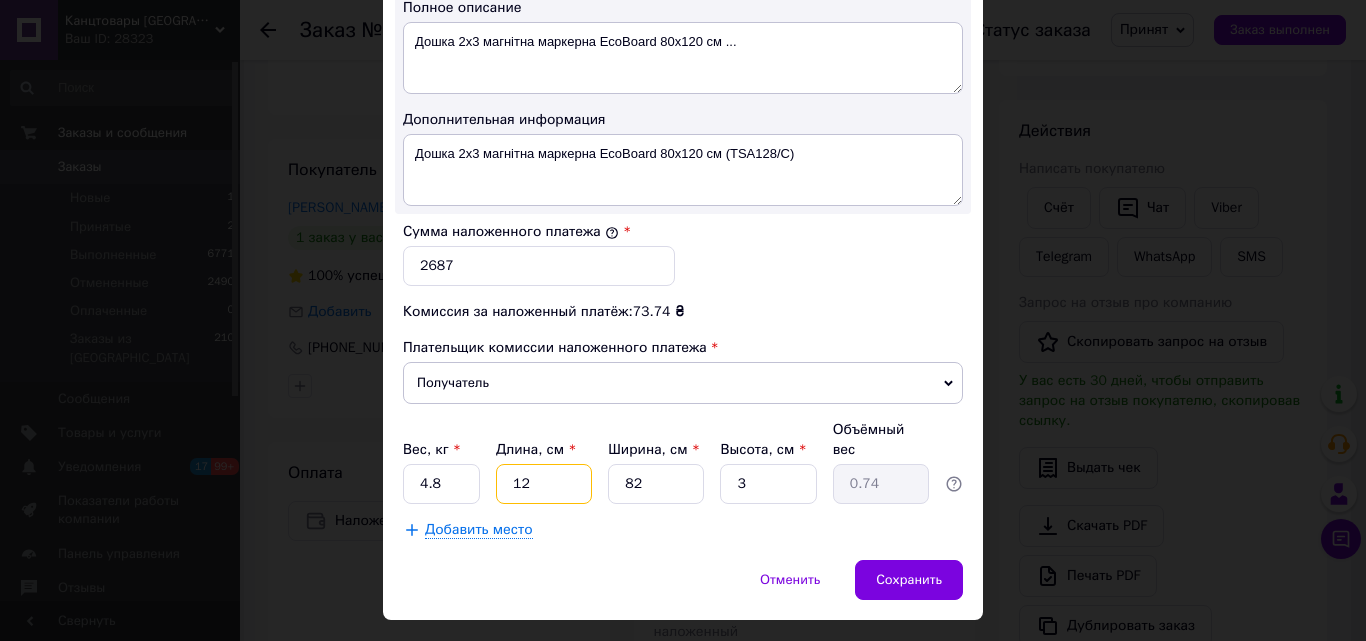 type on "120" 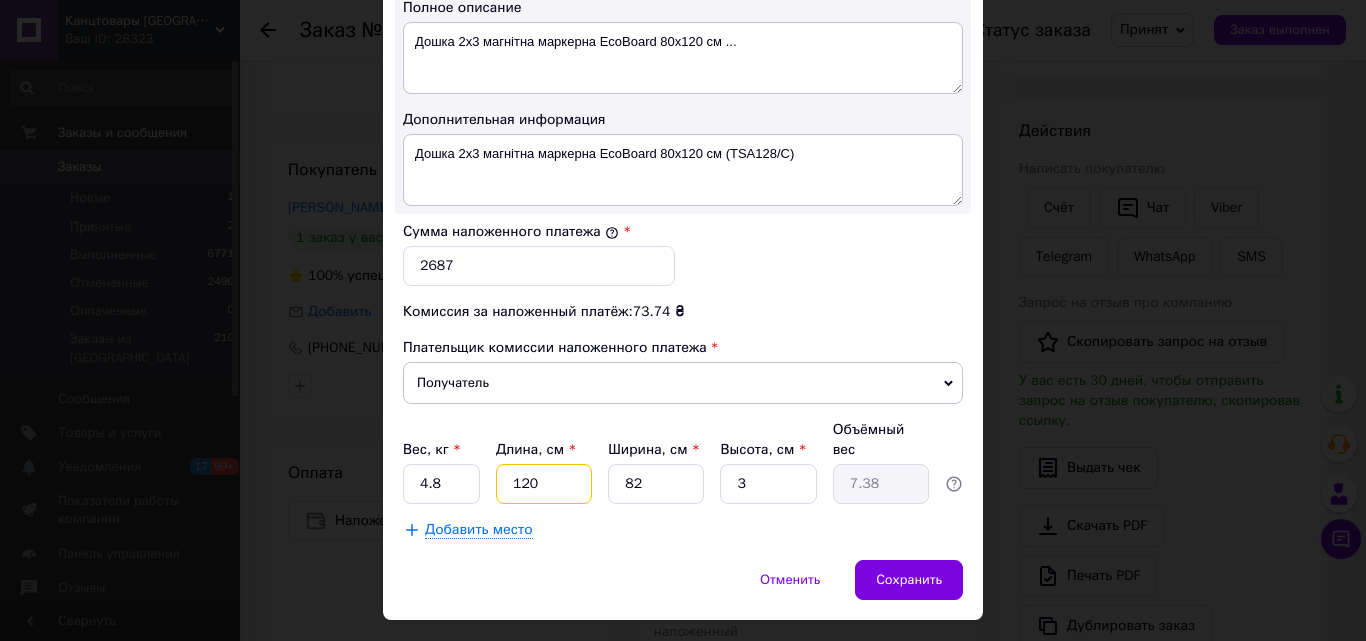 type on "120" 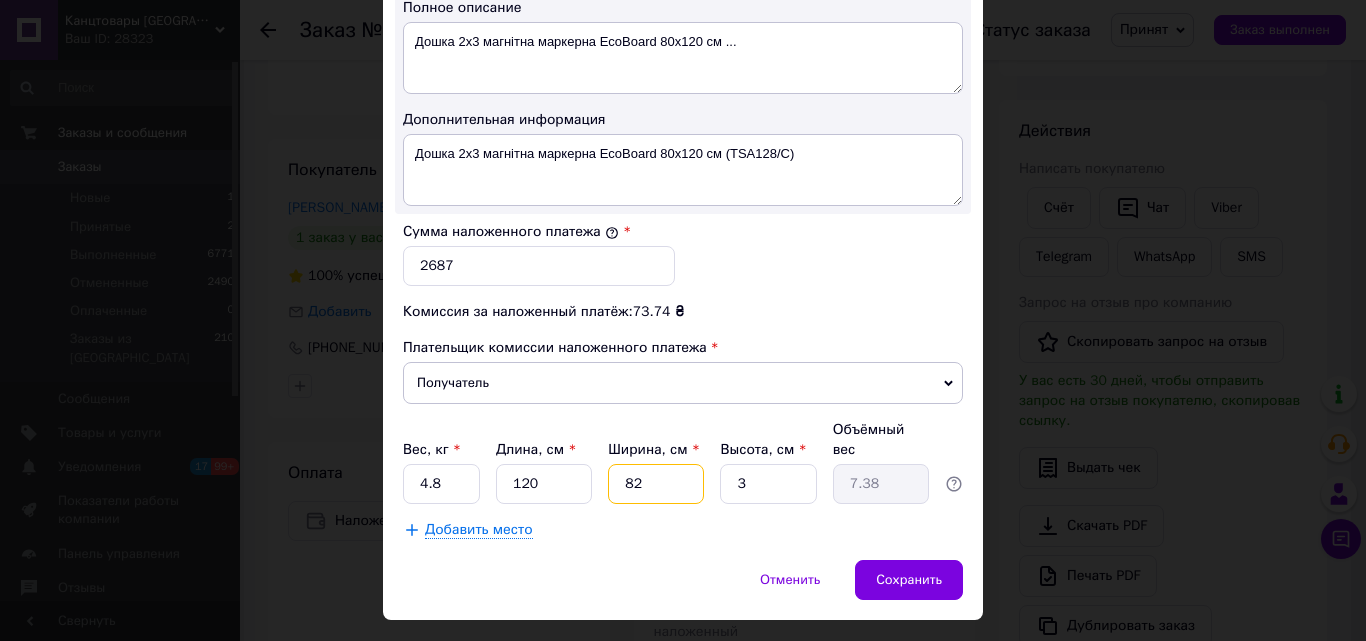 click on "82" at bounding box center (656, 484) 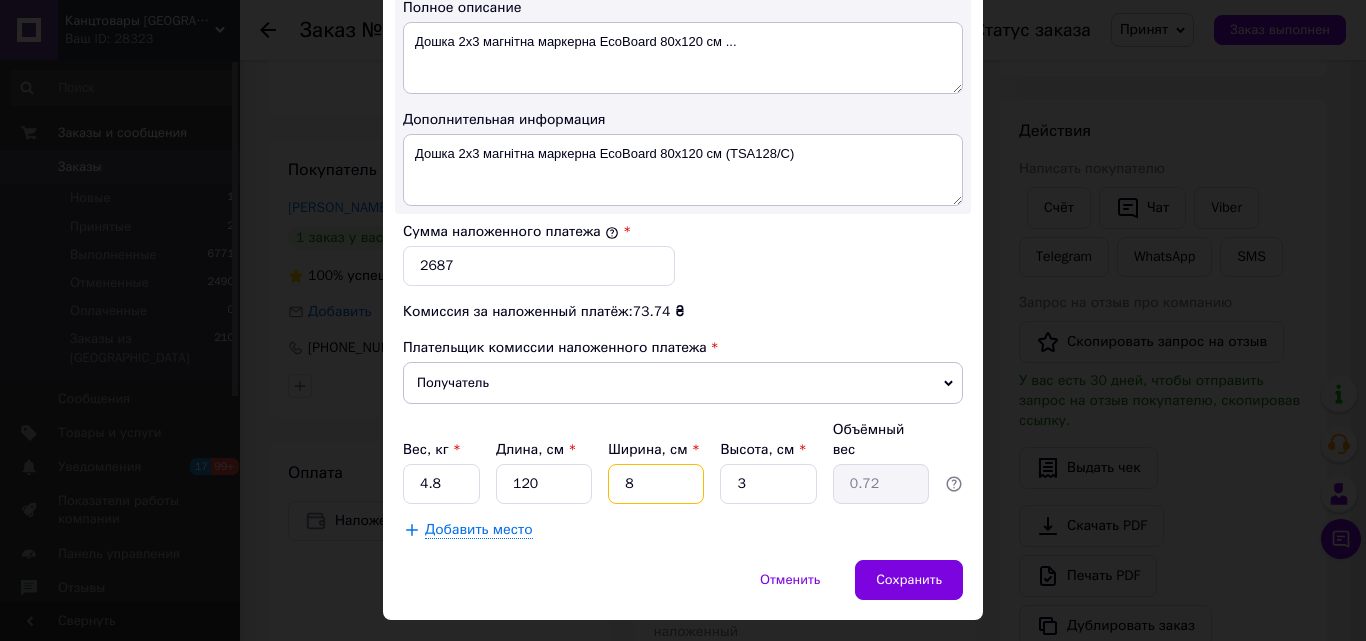 type on "80" 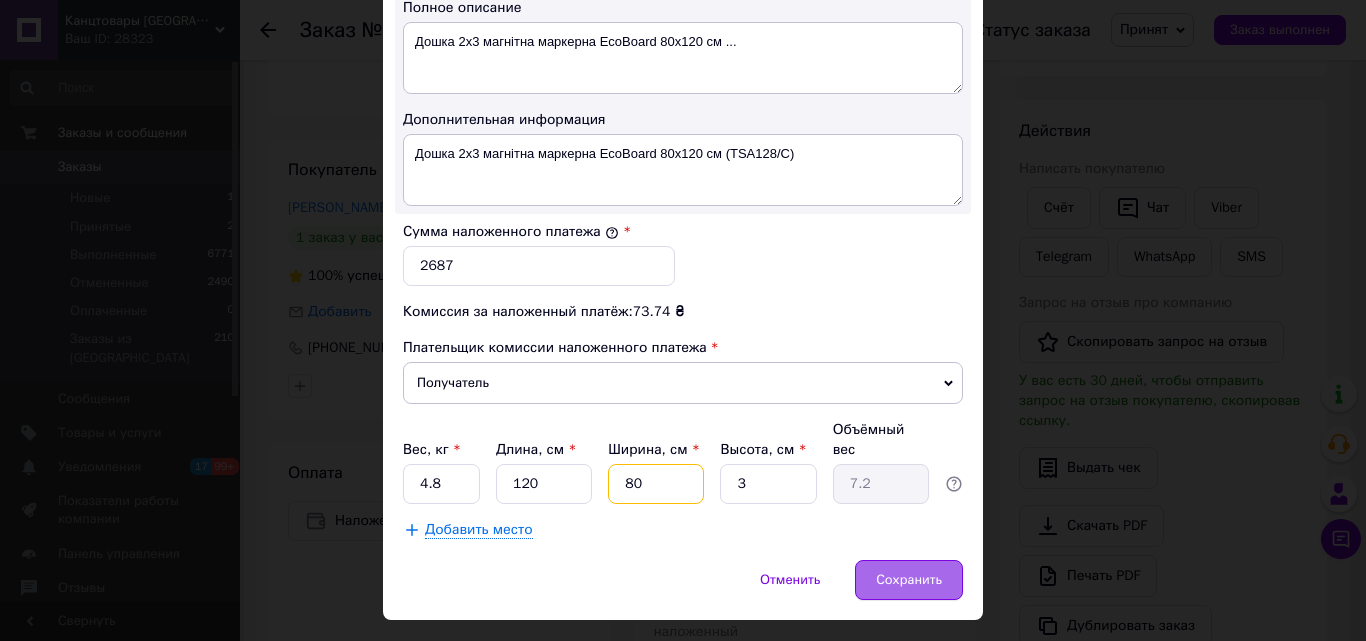 type on "80" 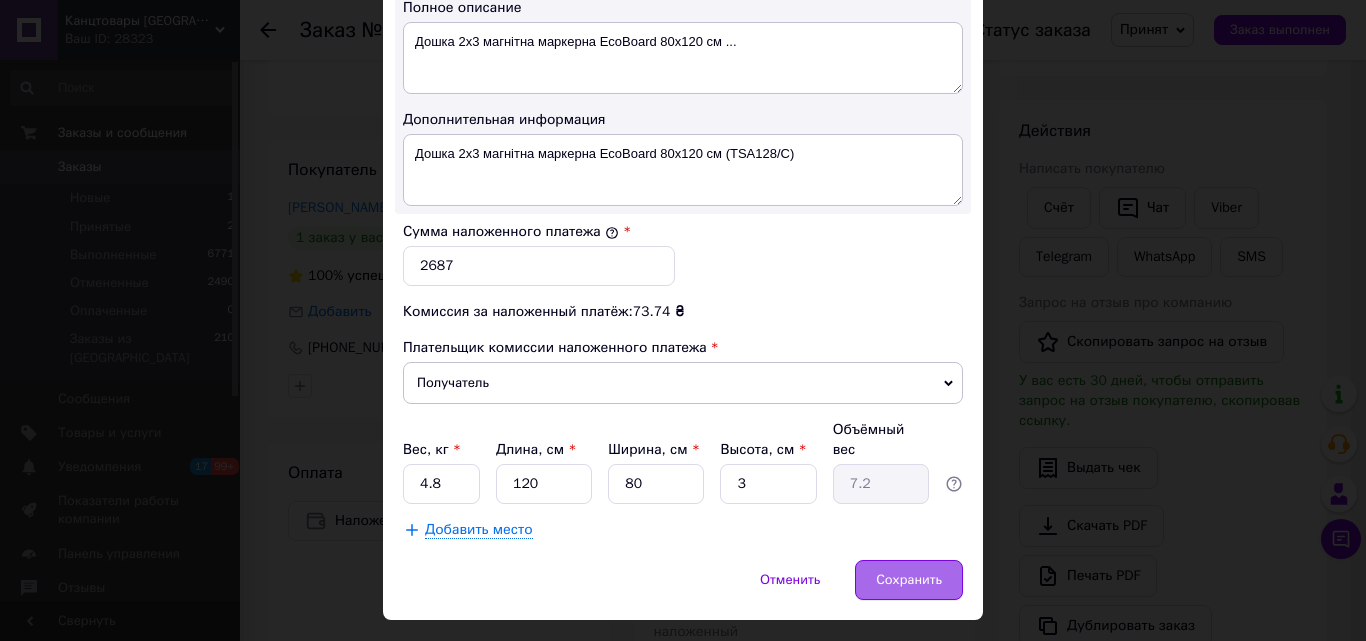 click on "Сохранить" at bounding box center [909, 580] 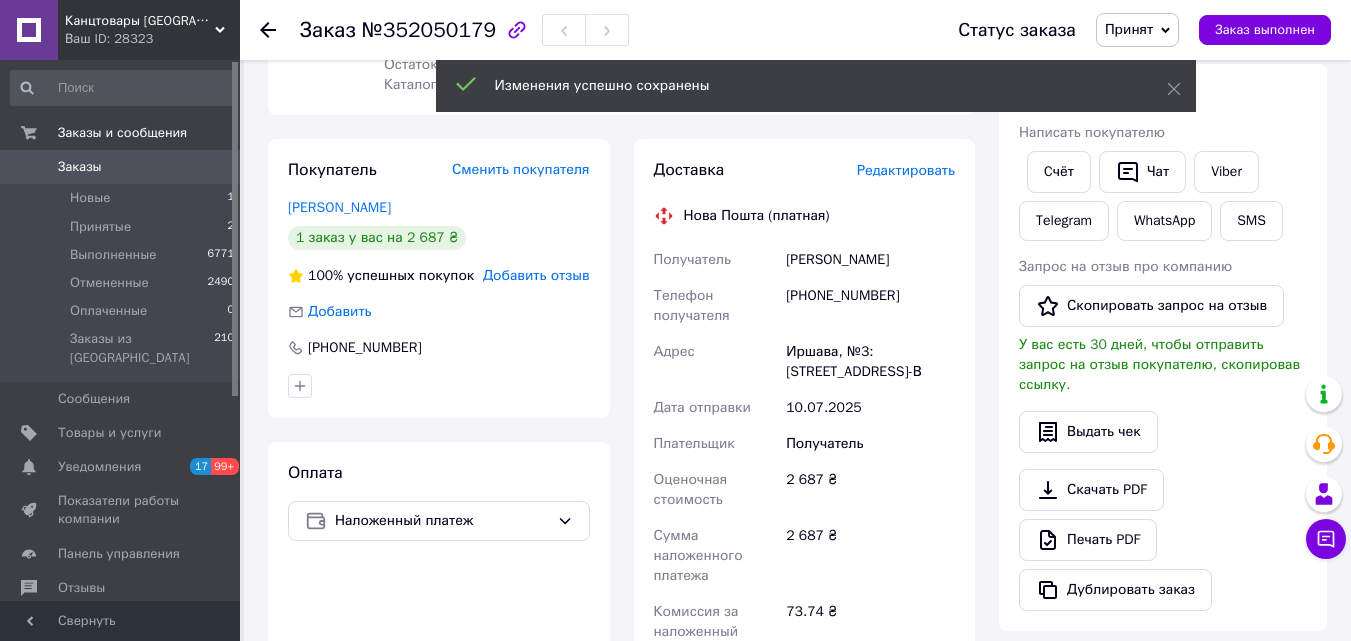 scroll, scrollTop: 800, scrollLeft: 0, axis: vertical 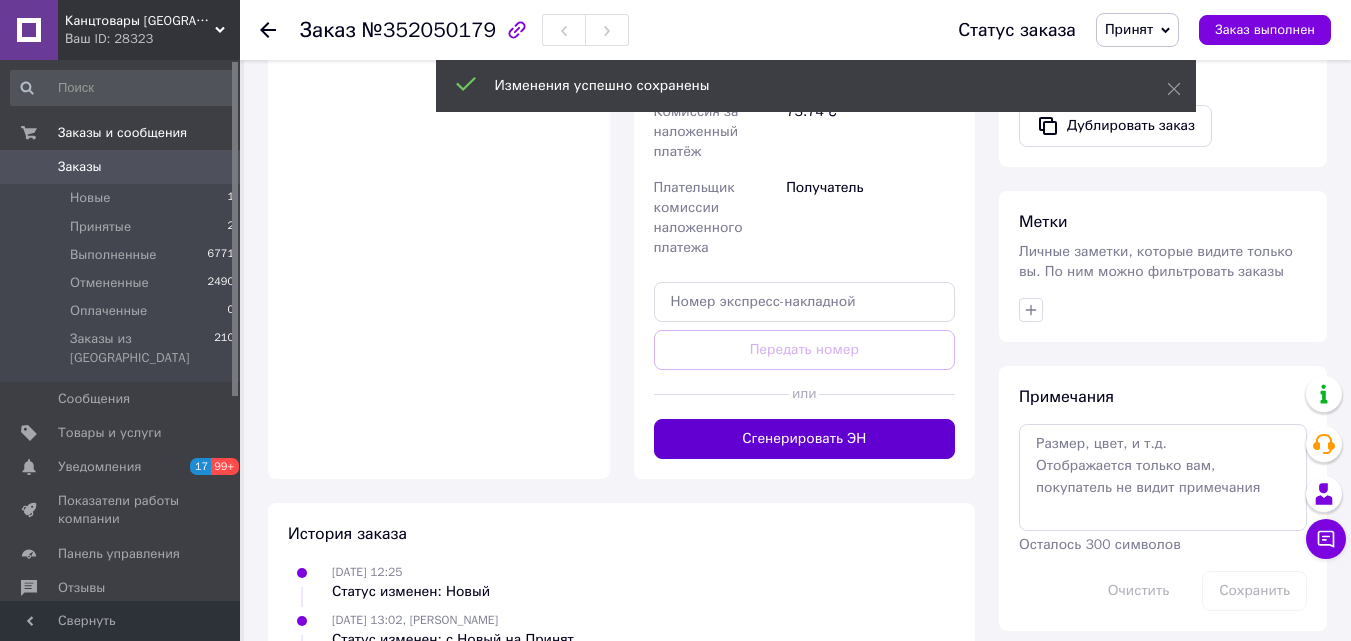 click on "Сгенерировать ЭН" at bounding box center [805, 439] 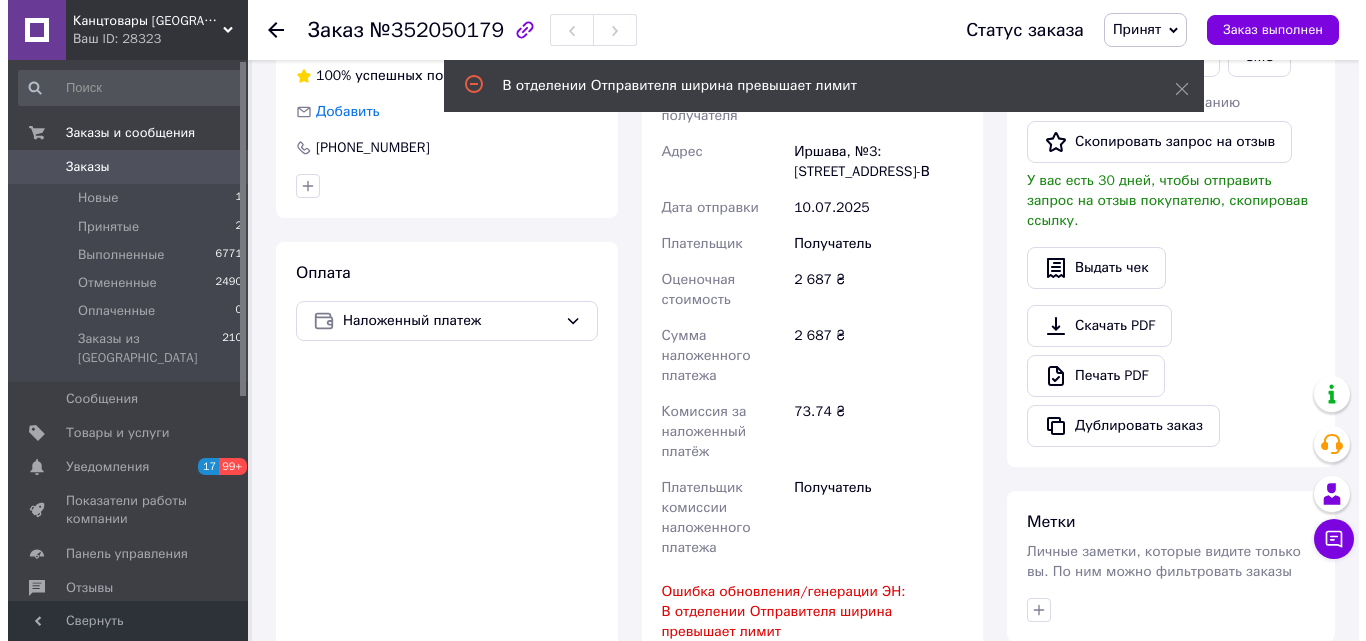 scroll, scrollTop: 200, scrollLeft: 0, axis: vertical 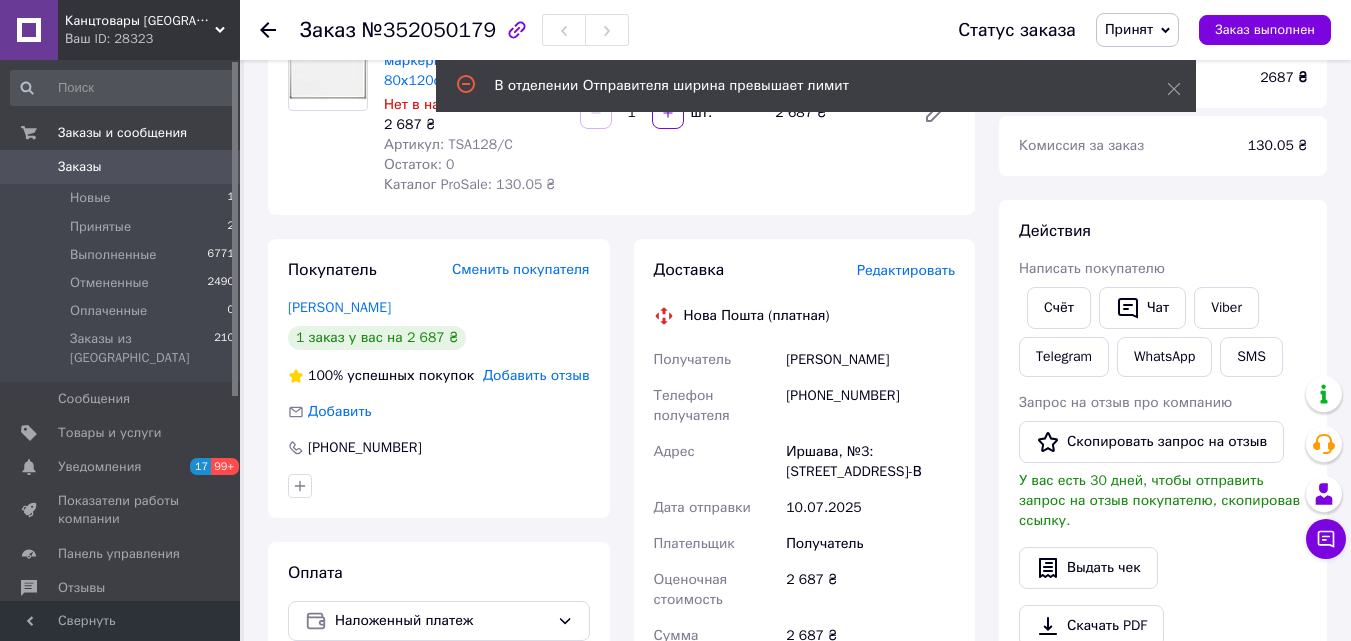 click on "[PHONE_NUMBER]" at bounding box center (870, 406) 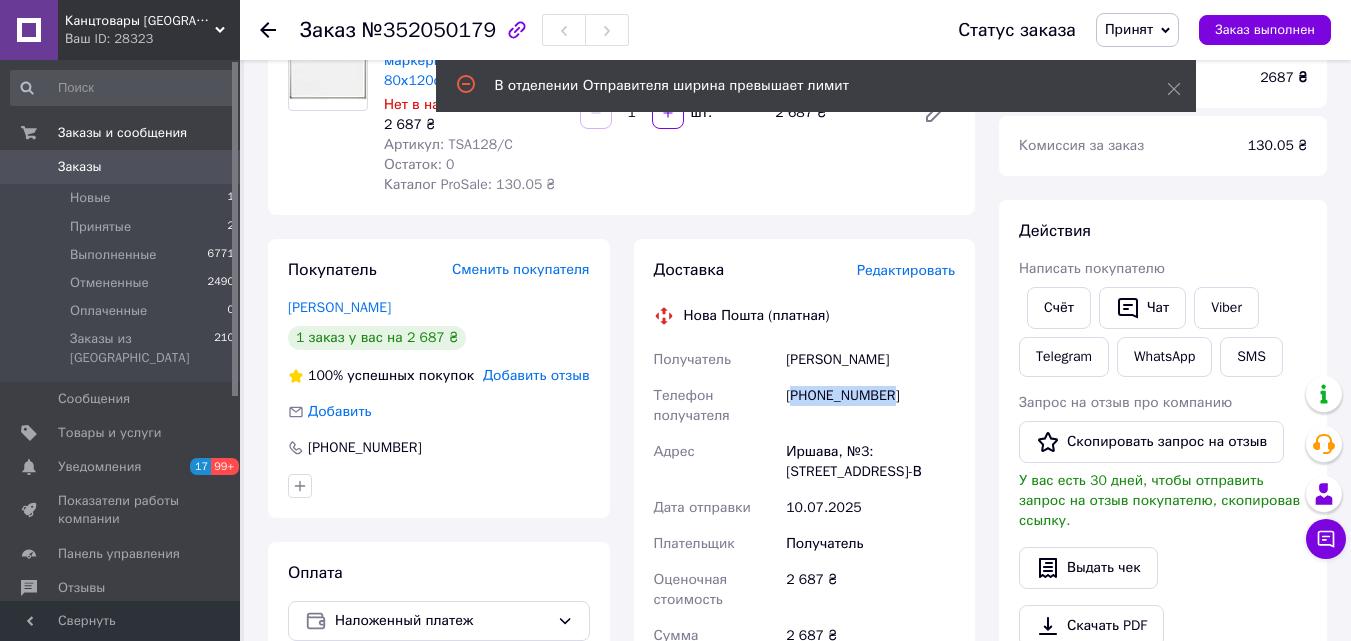 click on "[PHONE_NUMBER]" at bounding box center (870, 406) 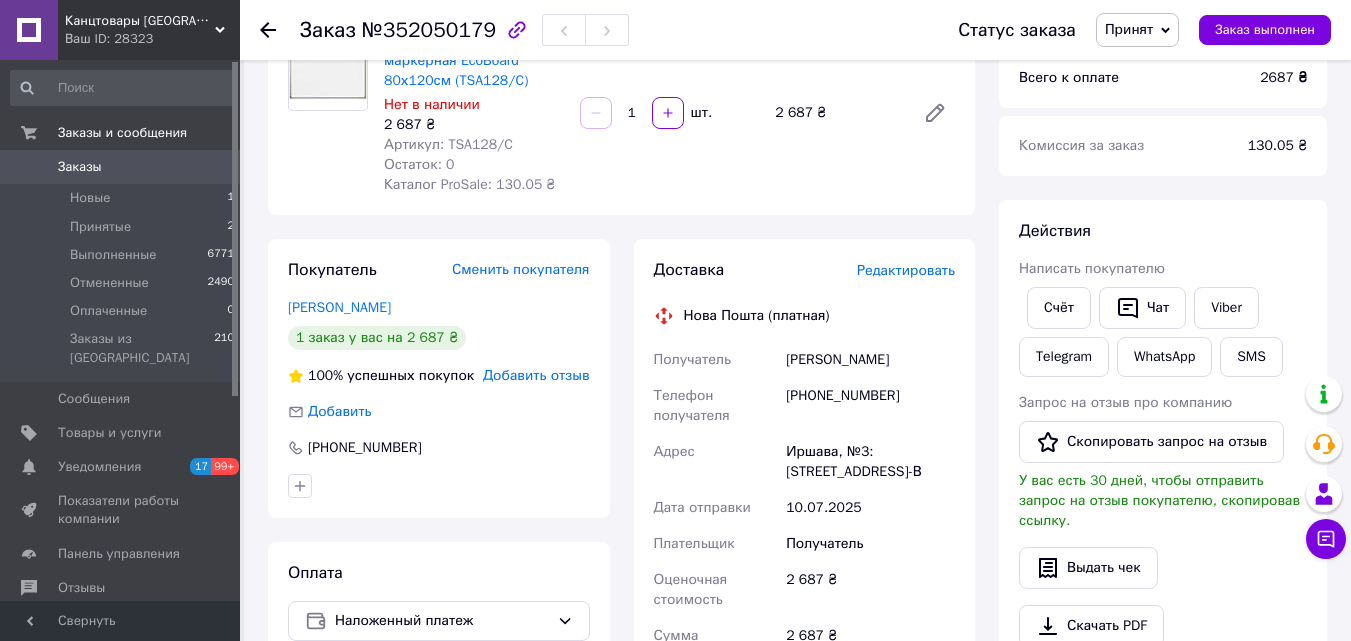 click on "Редактировать" at bounding box center (906, 270) 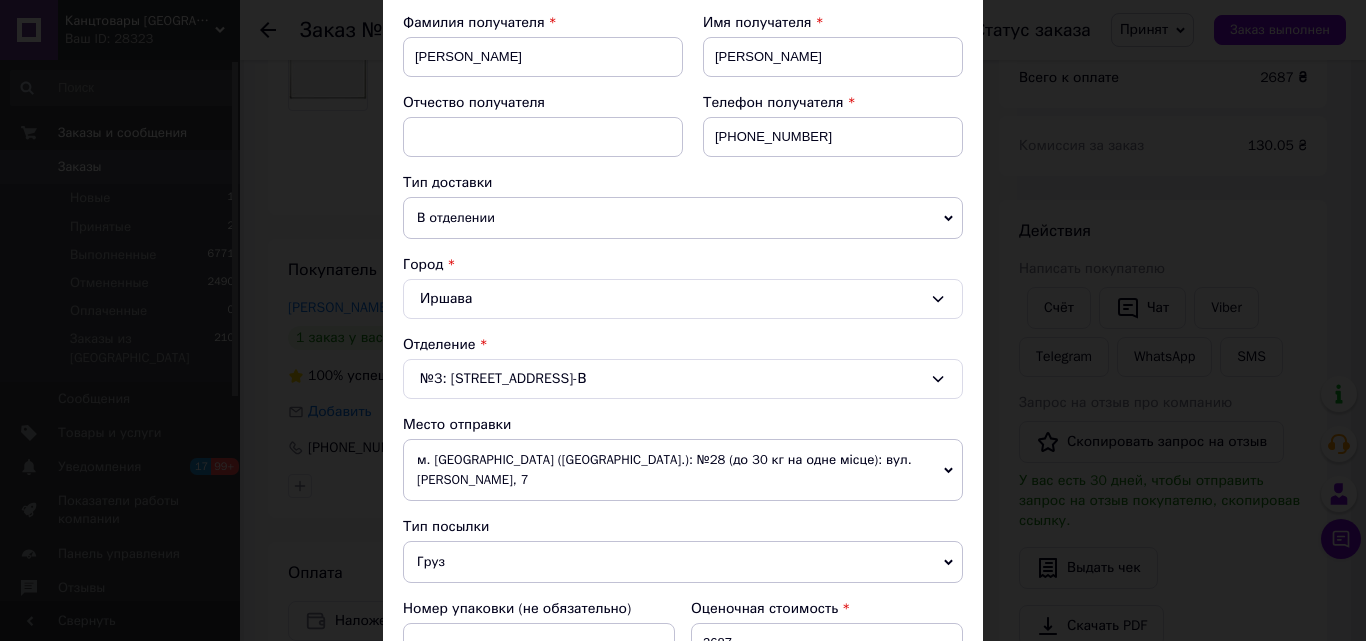 scroll, scrollTop: 400, scrollLeft: 0, axis: vertical 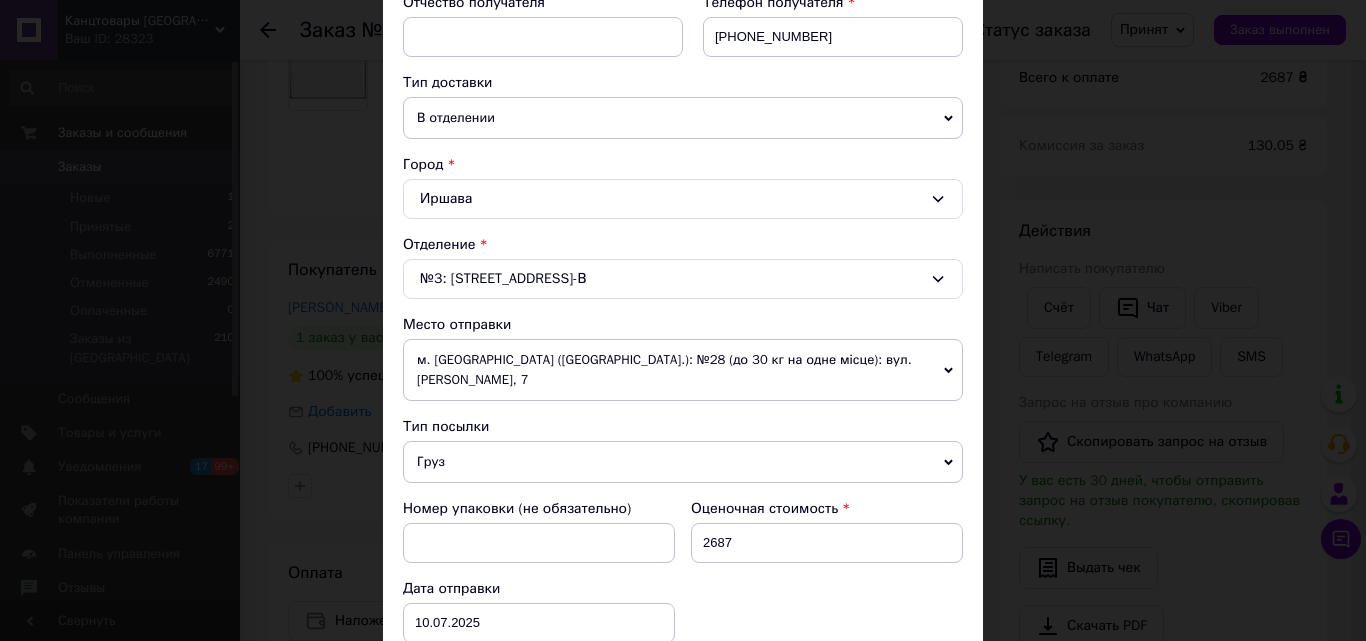 click on "№3: [STREET_ADDRESS]-В" at bounding box center (683, 279) 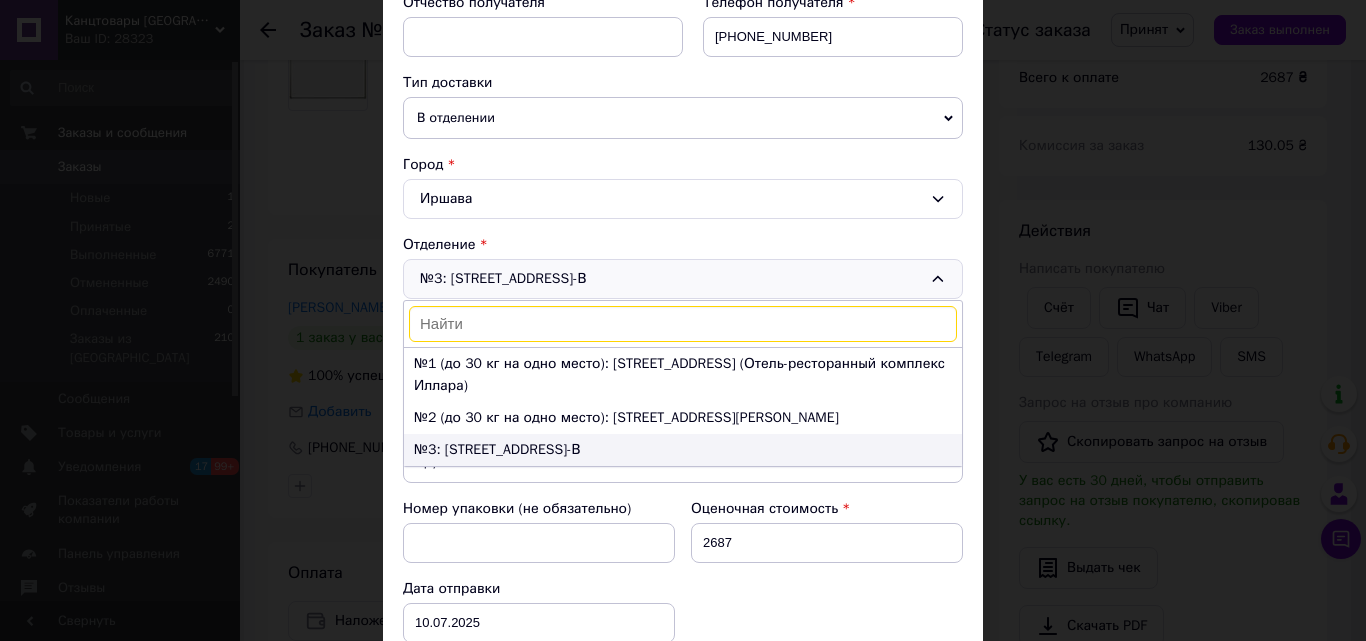 click on "№3: [STREET_ADDRESS]-В" at bounding box center [497, 449] 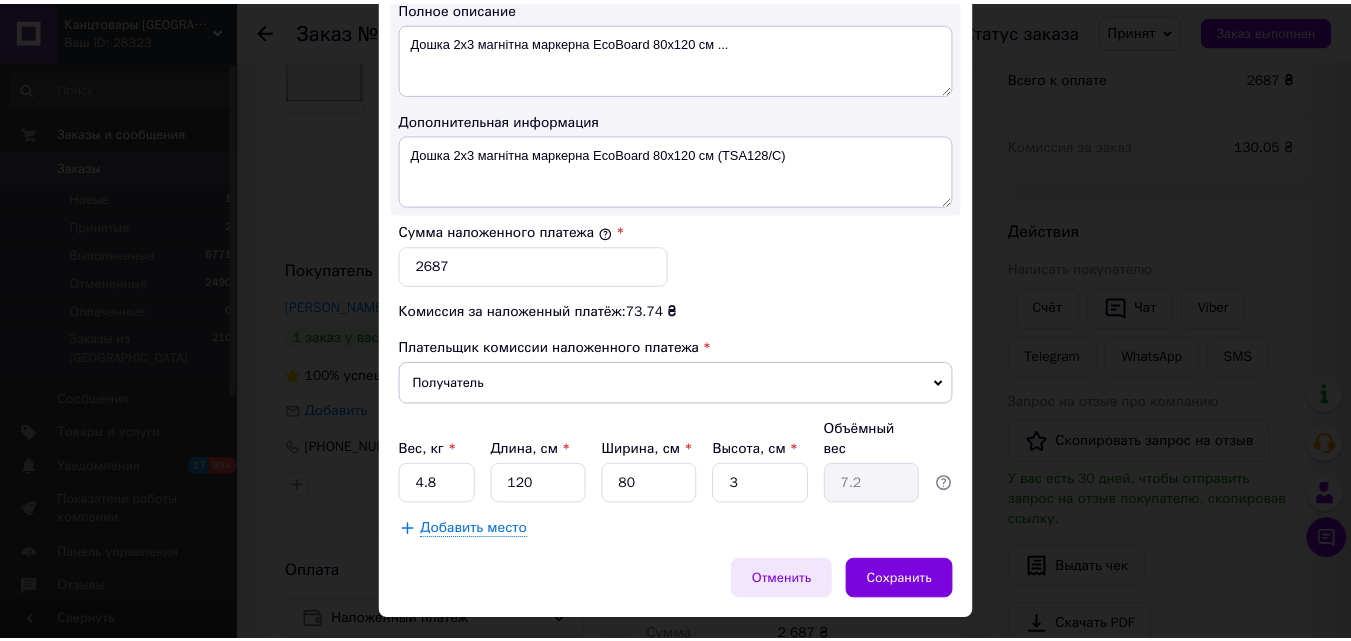 scroll, scrollTop: 1109, scrollLeft: 0, axis: vertical 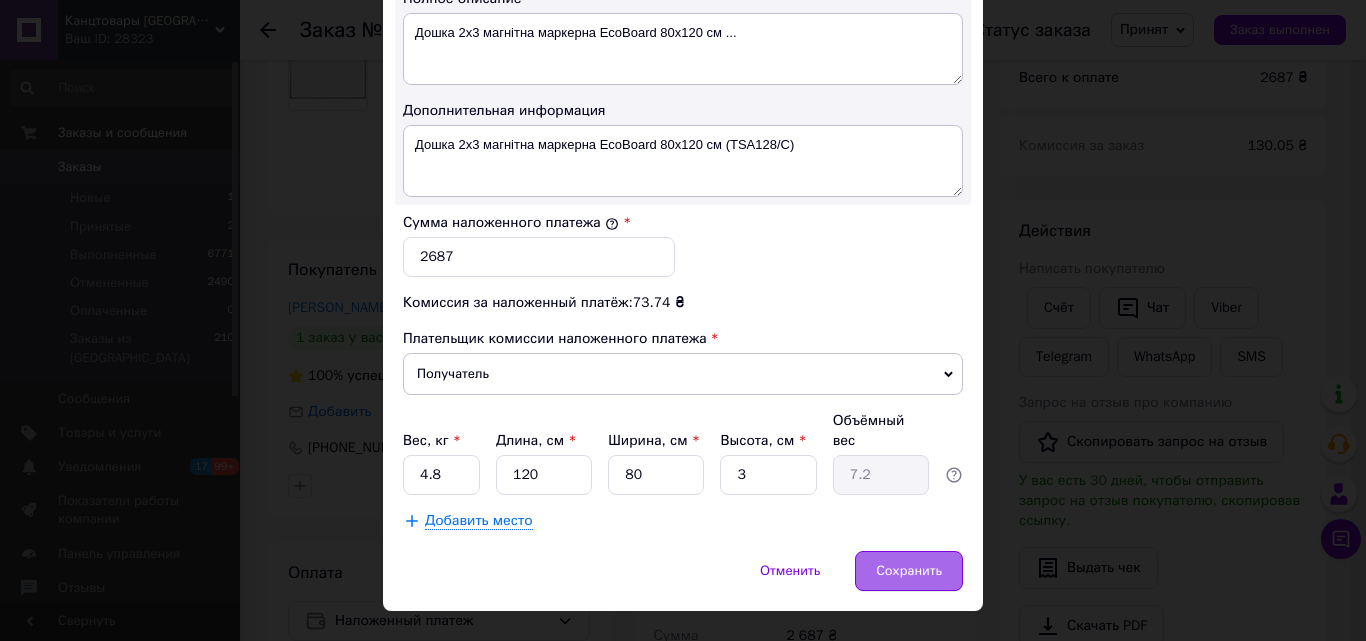 click on "Сохранить" at bounding box center (909, 571) 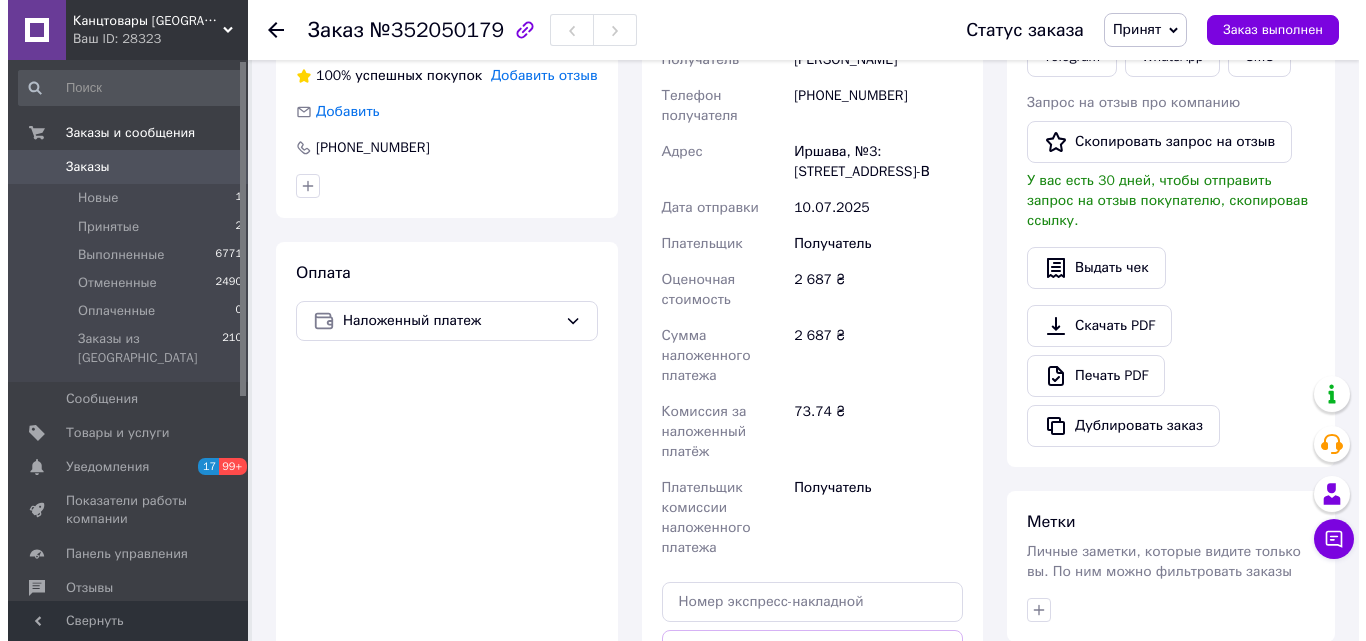 scroll, scrollTop: 400, scrollLeft: 0, axis: vertical 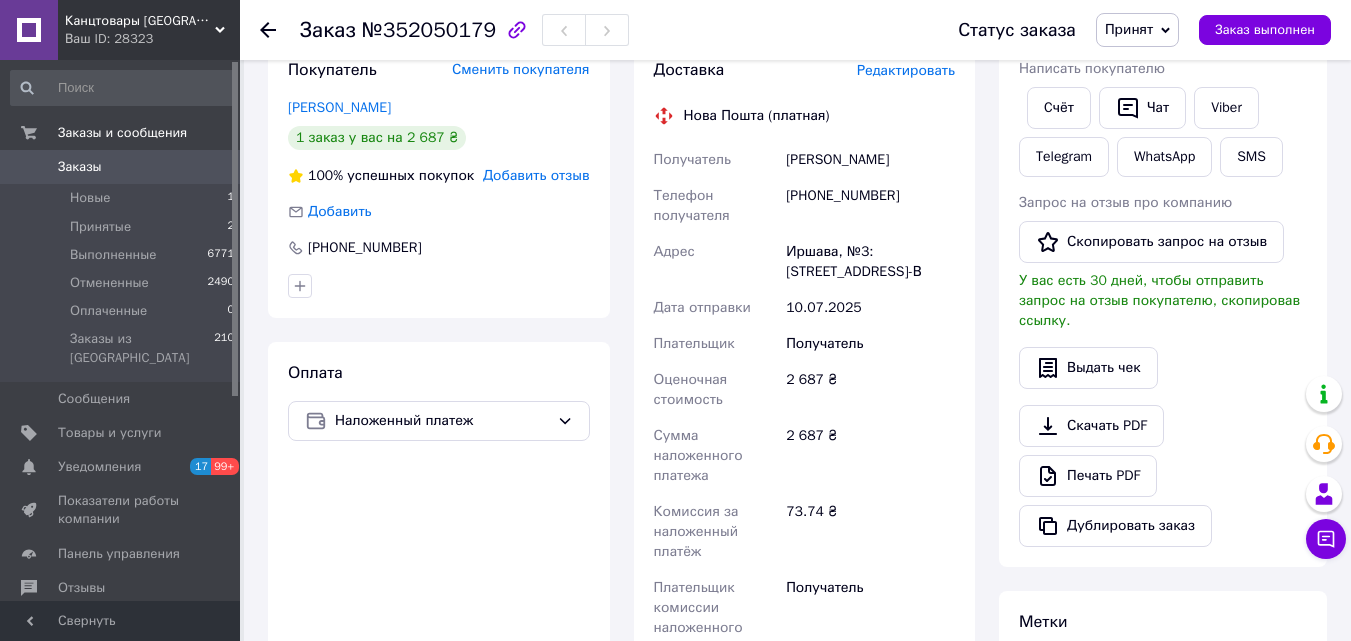 click on "[PHONE_NUMBER]" at bounding box center [870, 206] 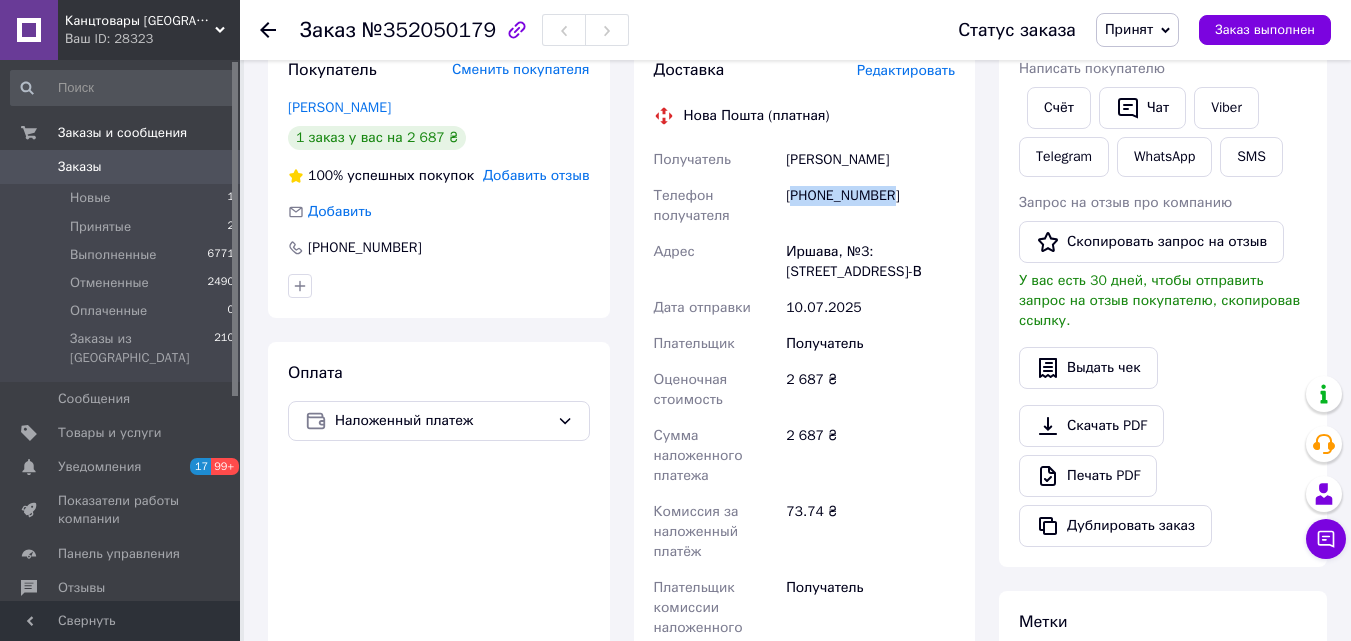 click on "[PHONE_NUMBER]" at bounding box center (870, 206) 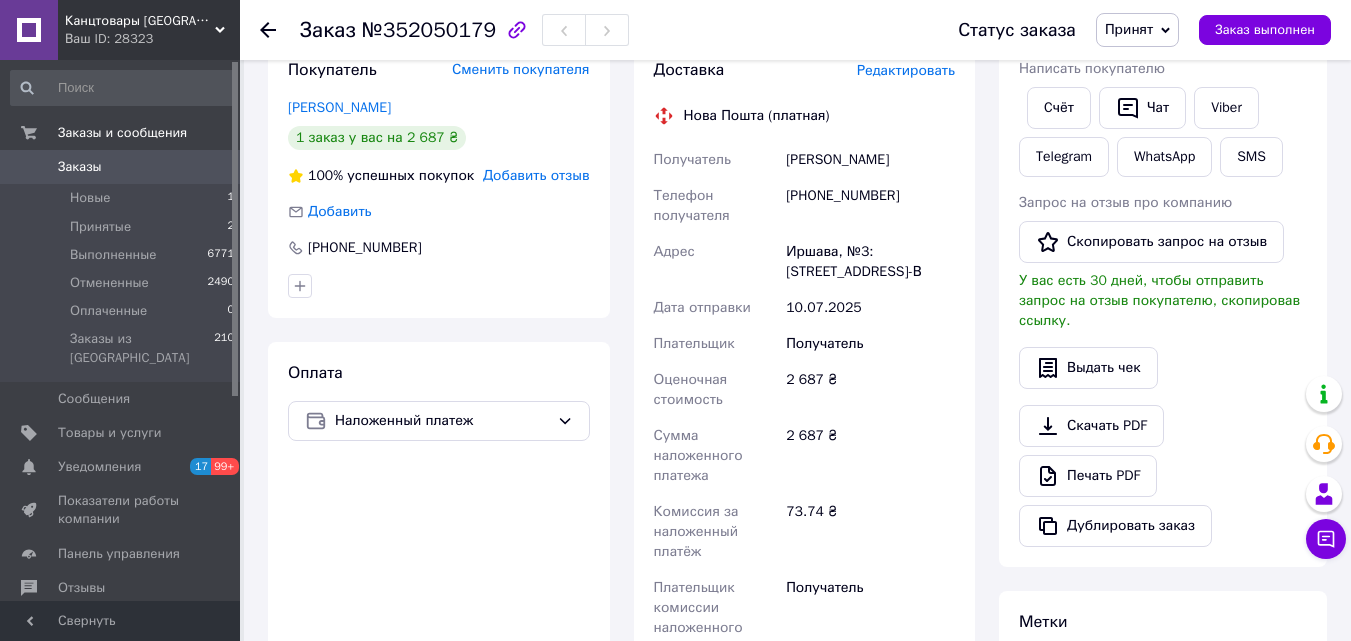 click on "[PERSON_NAME]" at bounding box center [870, 160] 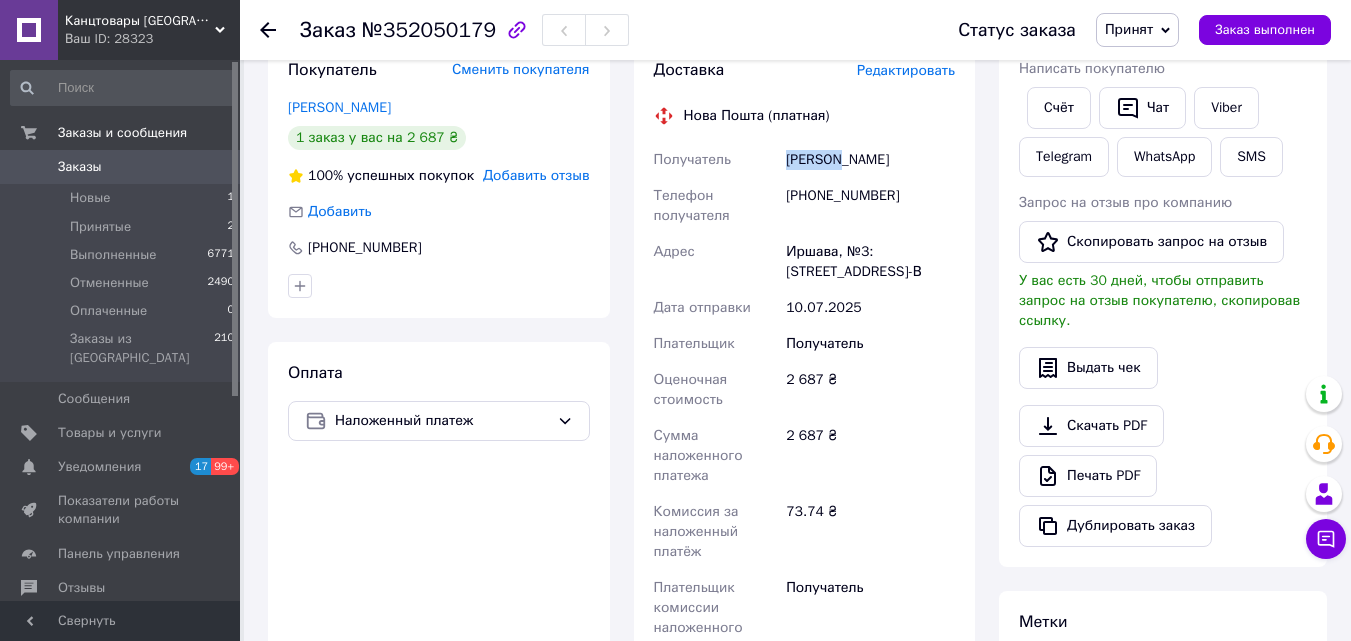 click on "[PERSON_NAME]" at bounding box center [870, 160] 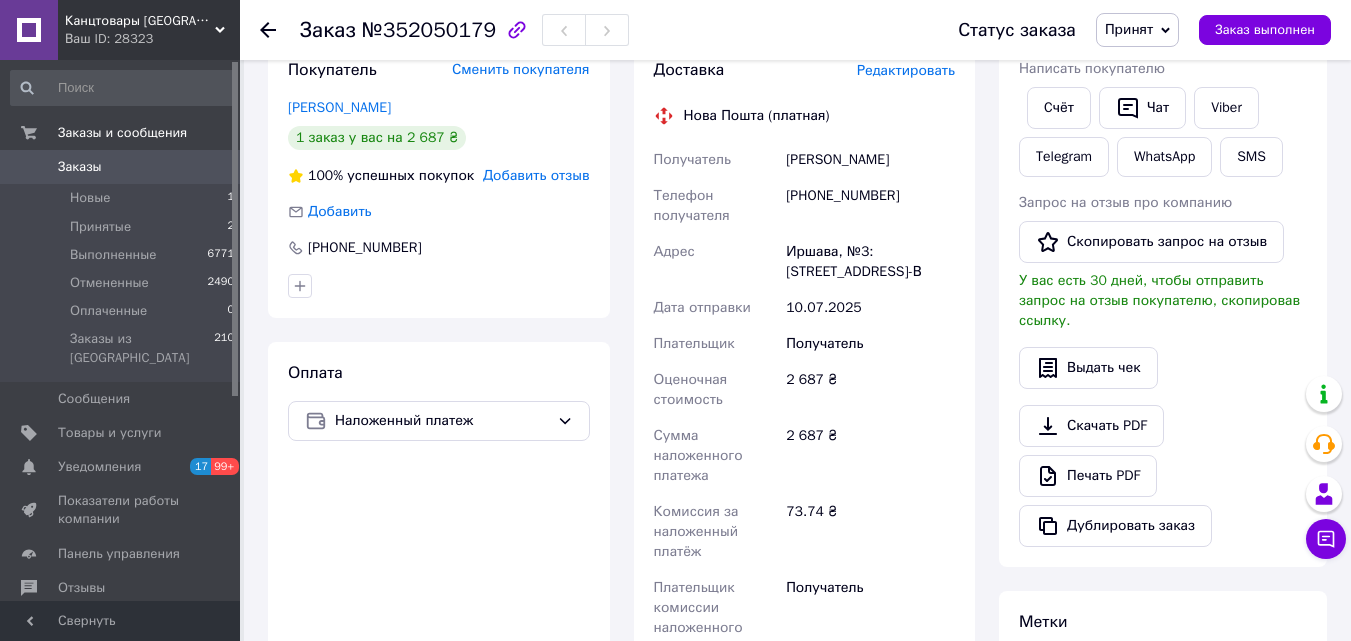 click on "[PERSON_NAME]" at bounding box center (870, 160) 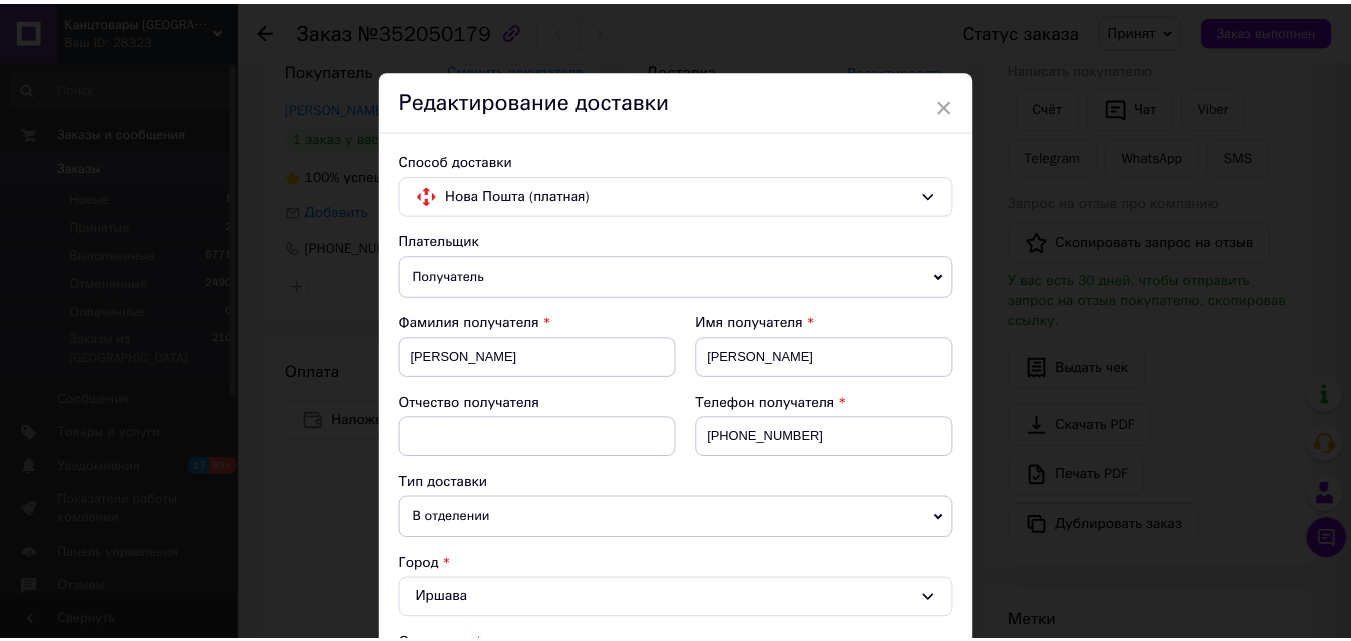 scroll, scrollTop: 300, scrollLeft: 0, axis: vertical 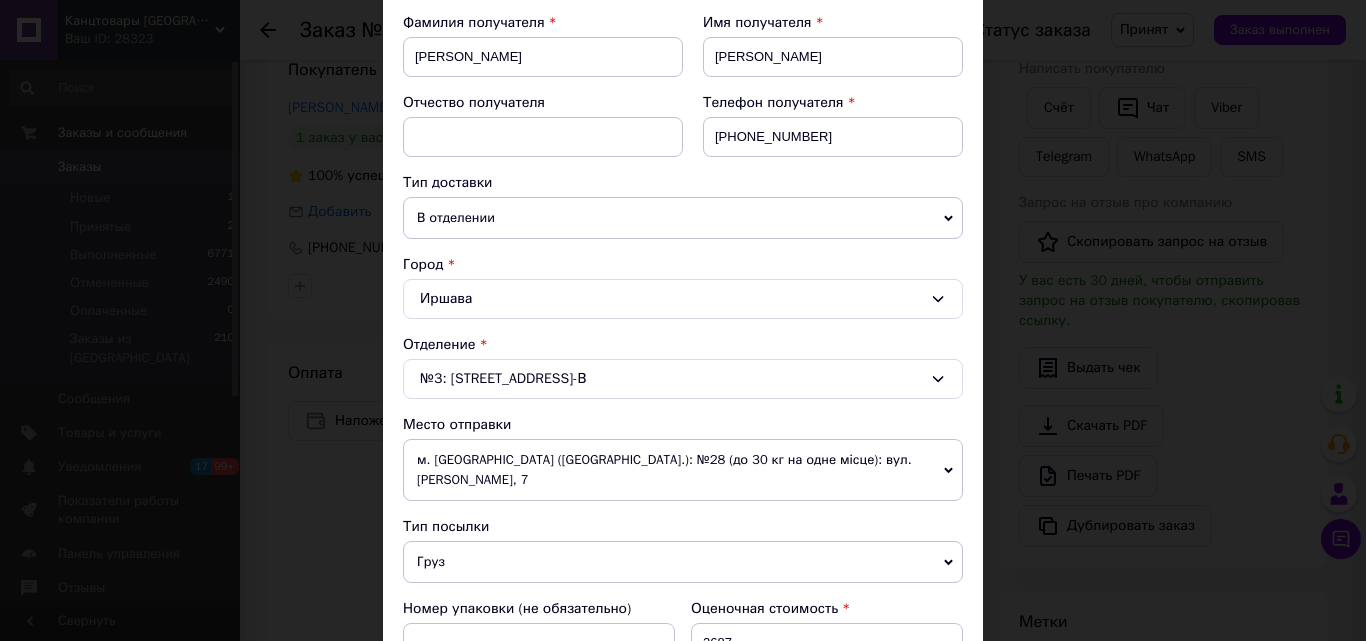 click on "м. [GEOGRAPHIC_DATA] ([GEOGRAPHIC_DATA].): №28 (до 30 кг на одне місце): вул. [PERSON_NAME], 7" at bounding box center (683, 470) 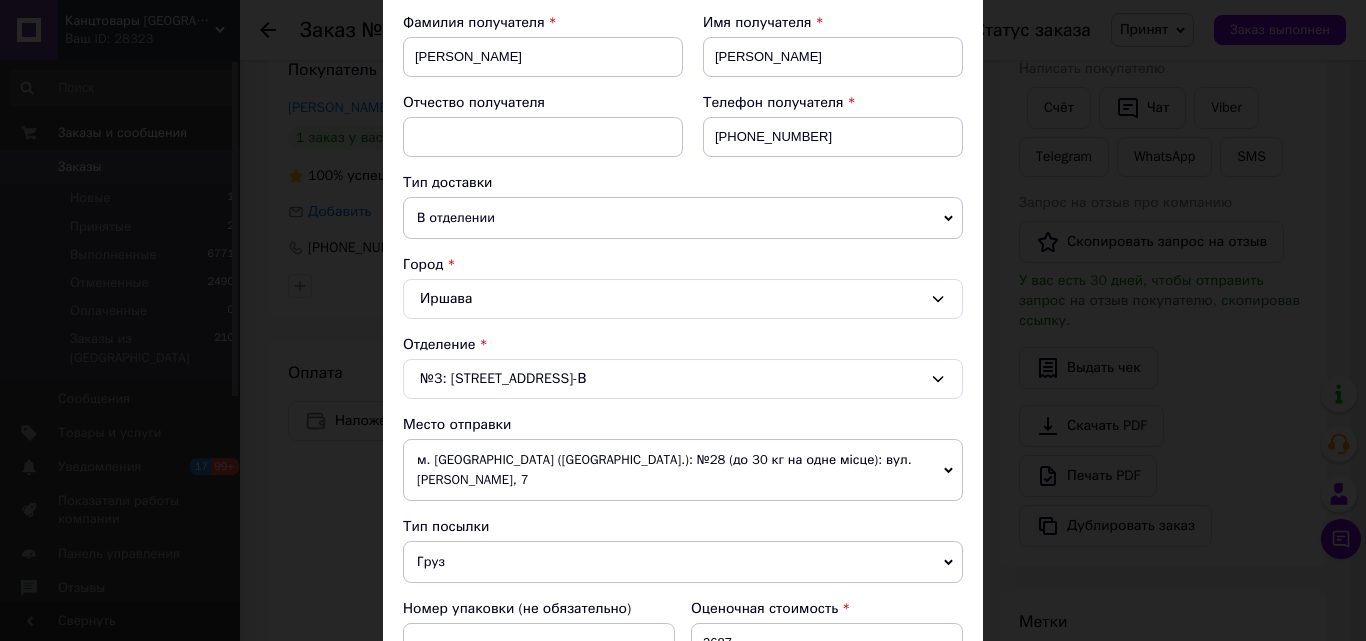 click on "× Редактирование доставки Способ доставки Нова Пошта (платная) Плательщик Получатель Отправитель Фамилия получателя [PERSON_NAME] Имя получателя [PERSON_NAME] Отчество получателя Телефон получателя [PHONE_NUMBER] Тип доставки В отделении Курьером В почтомате Город Иршава Отделение №3: [STREET_ADDRESS]-В Место отправки м. [GEOGRAPHIC_DATA] ([GEOGRAPHIC_DATA].): №28 (до 30 кг на одне місце): вул. [PERSON_NAME], 7 Нет совпадений. Попробуйте изменить условия поиска Добавить еще место отправки Тип посылки Груз Документы Номер упаковки (не обязательно) Оценочная стоимость 2687 Дата отправки [DATE] <" at bounding box center (683, 320) 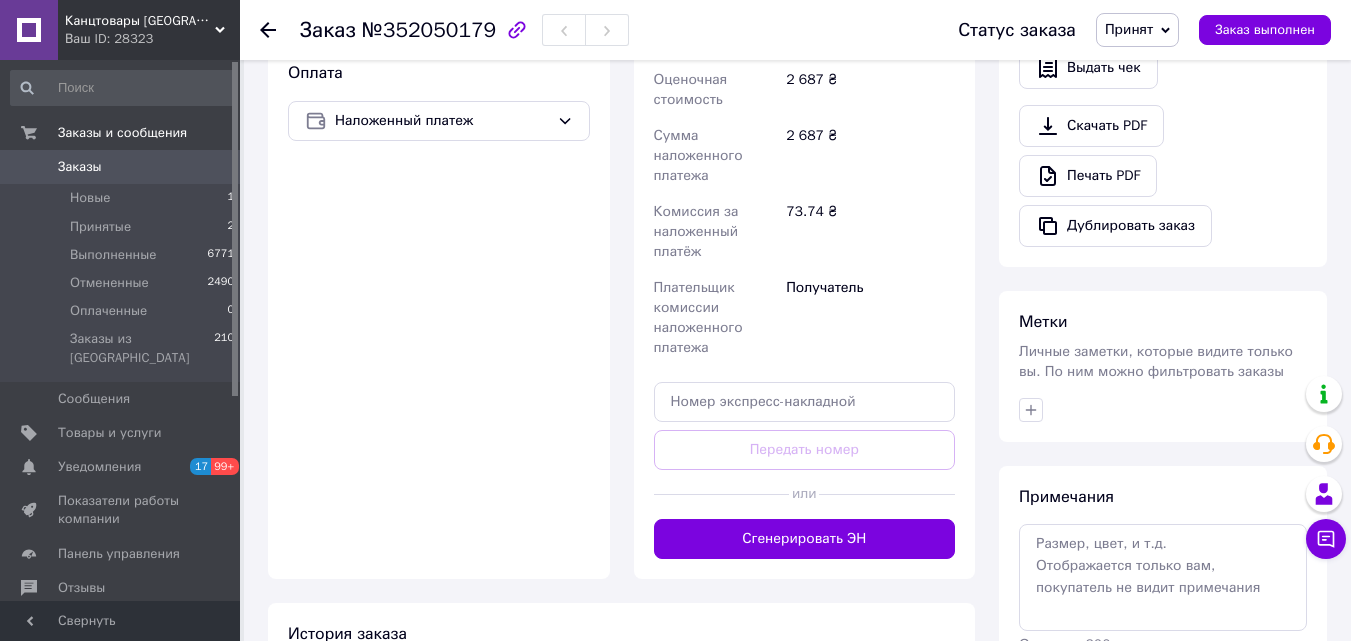 scroll, scrollTop: 1000, scrollLeft: 0, axis: vertical 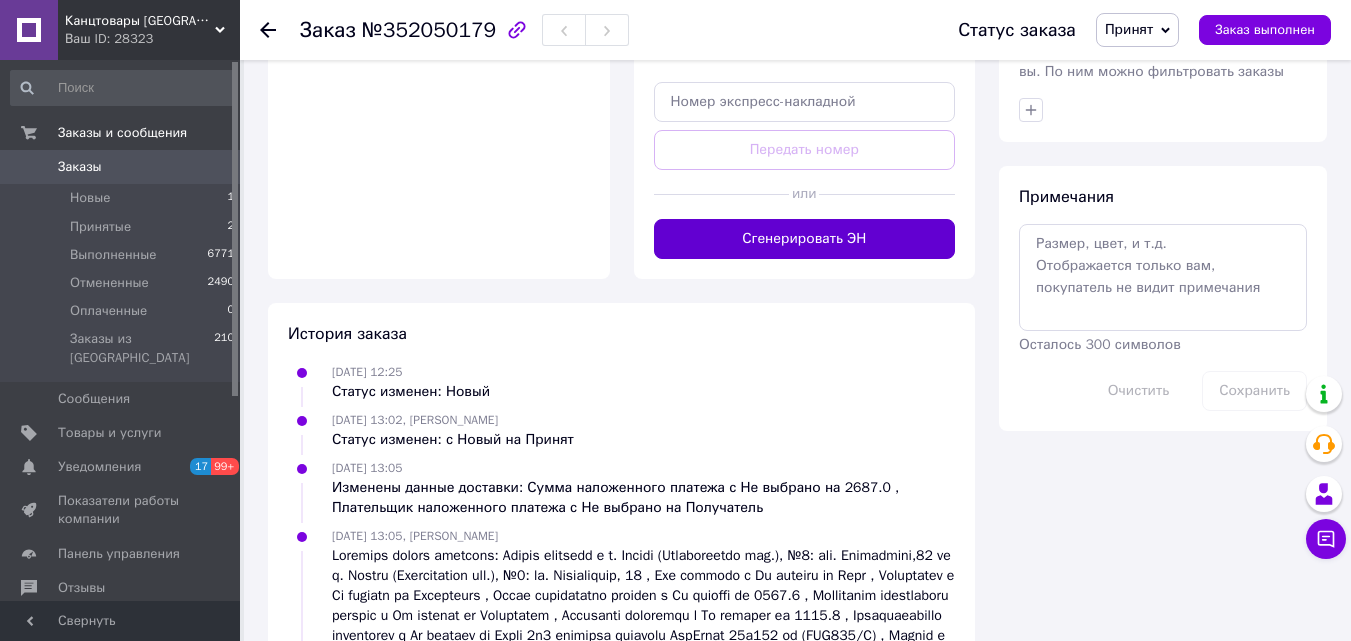 click on "Сгенерировать ЭН" at bounding box center (805, 239) 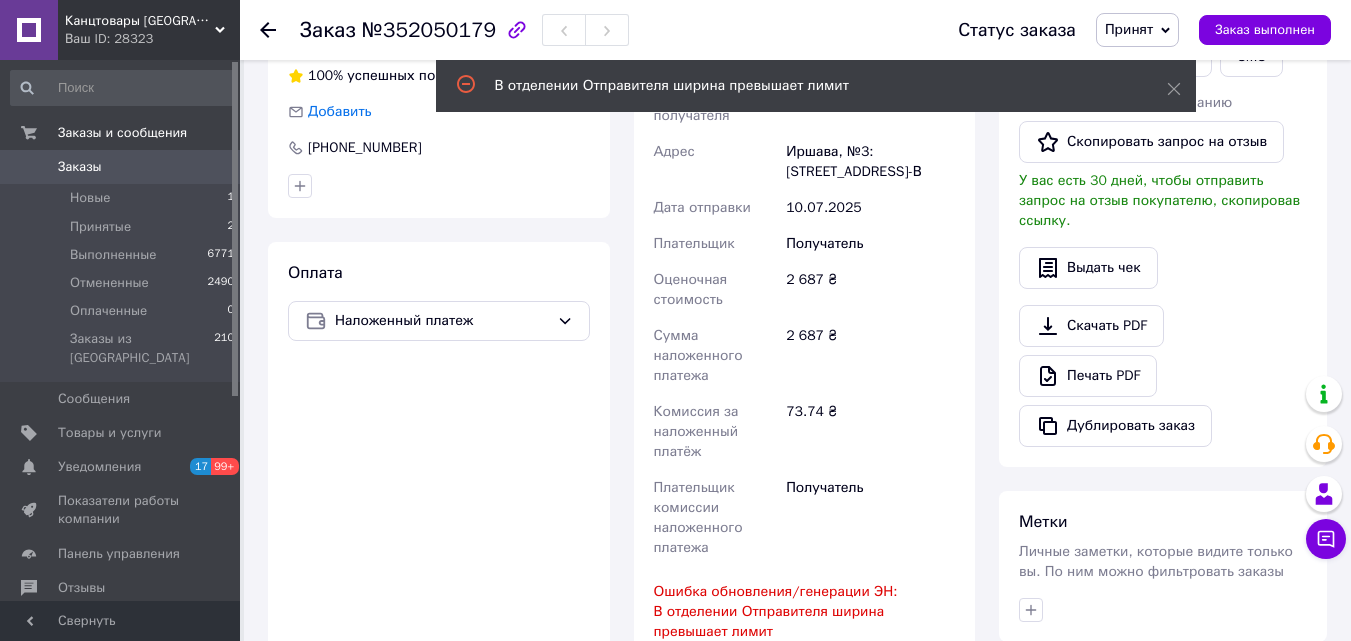 scroll, scrollTop: 300, scrollLeft: 0, axis: vertical 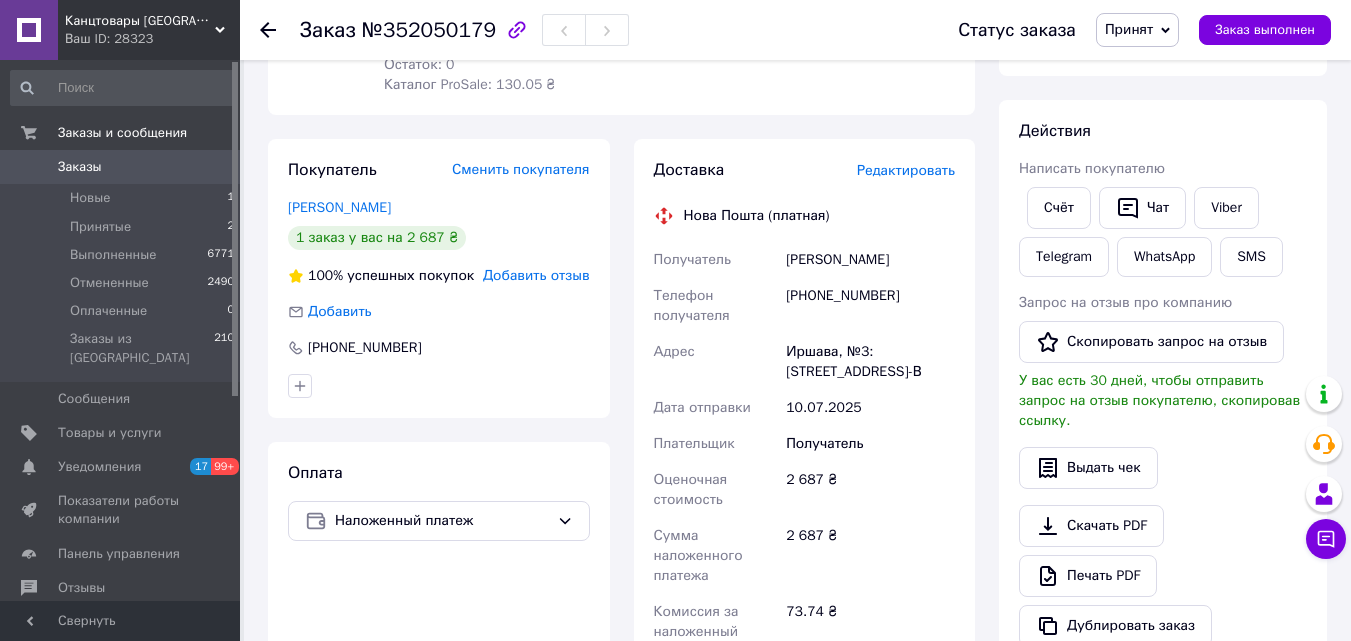 click on "[PHONE_NUMBER]" at bounding box center [870, 306] 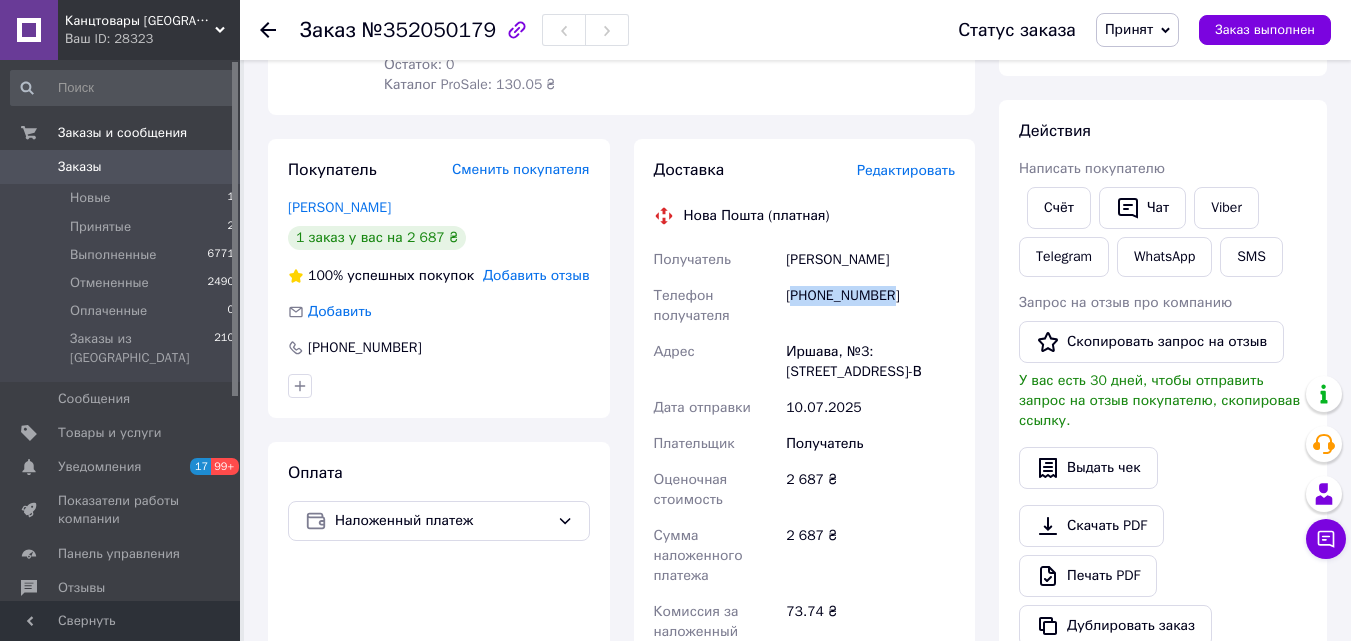 click on "[PHONE_NUMBER]" at bounding box center (870, 306) 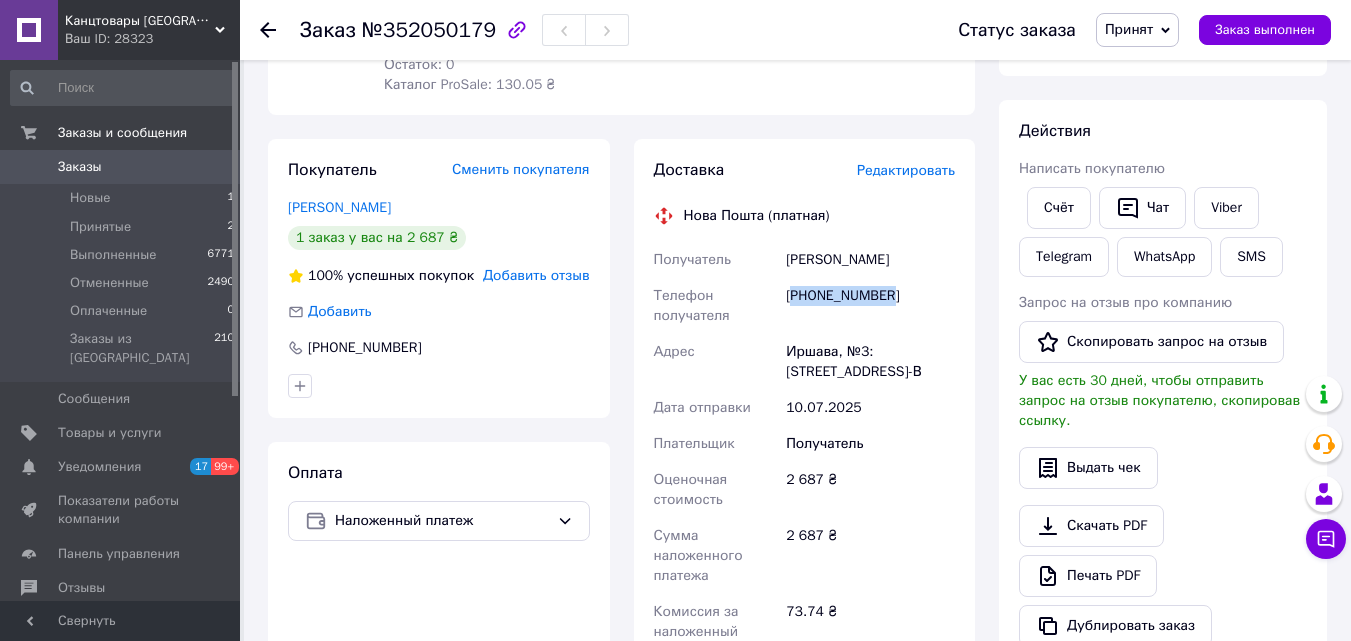 click on "[PERSON_NAME]" at bounding box center (870, 260) 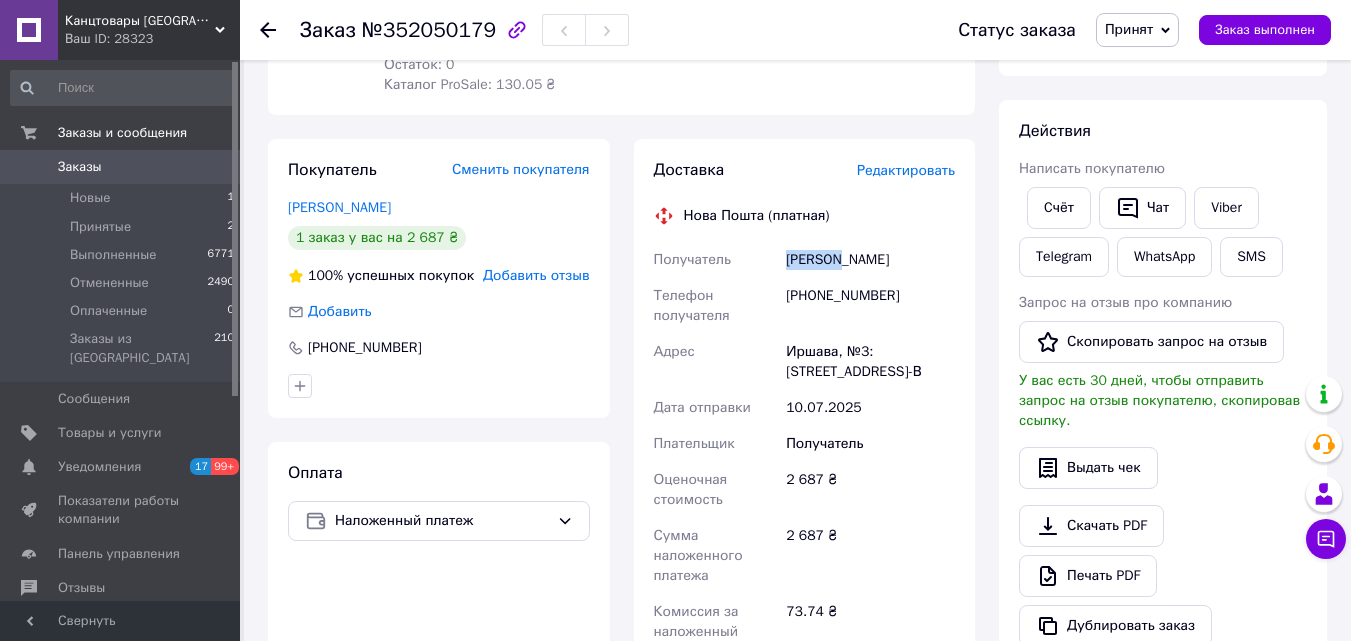 click on "[PERSON_NAME]" at bounding box center [870, 260] 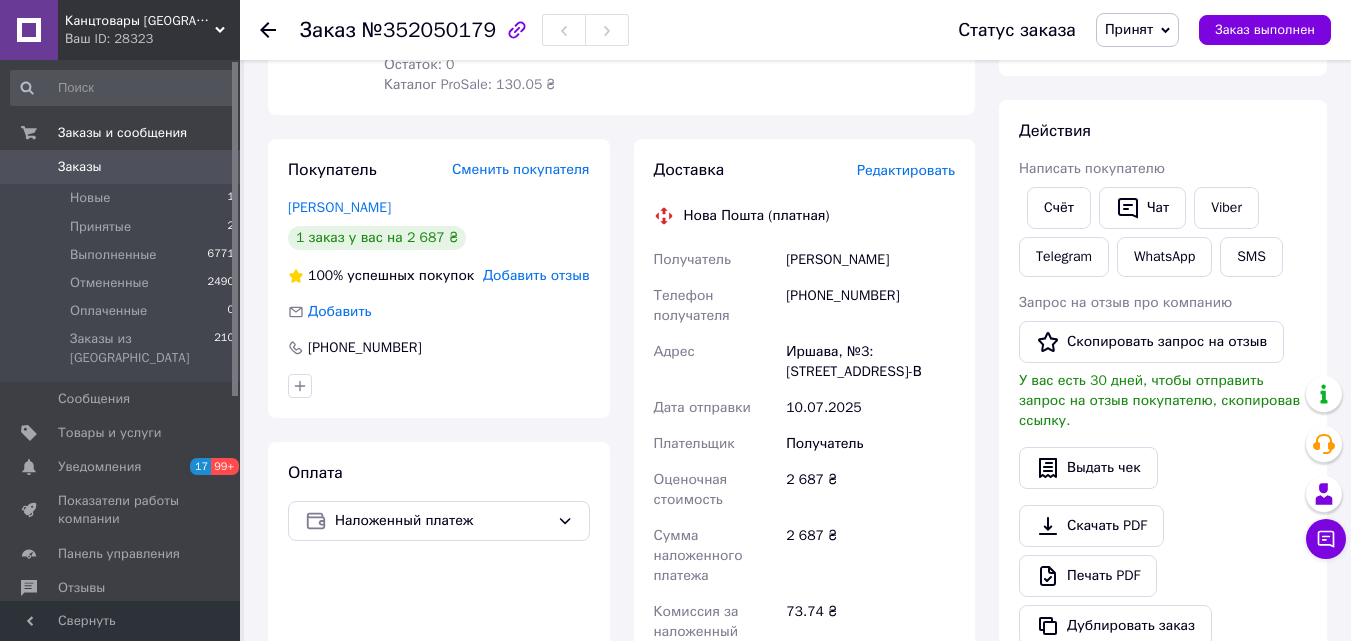click on "[PHONE_NUMBER]" at bounding box center (870, 306) 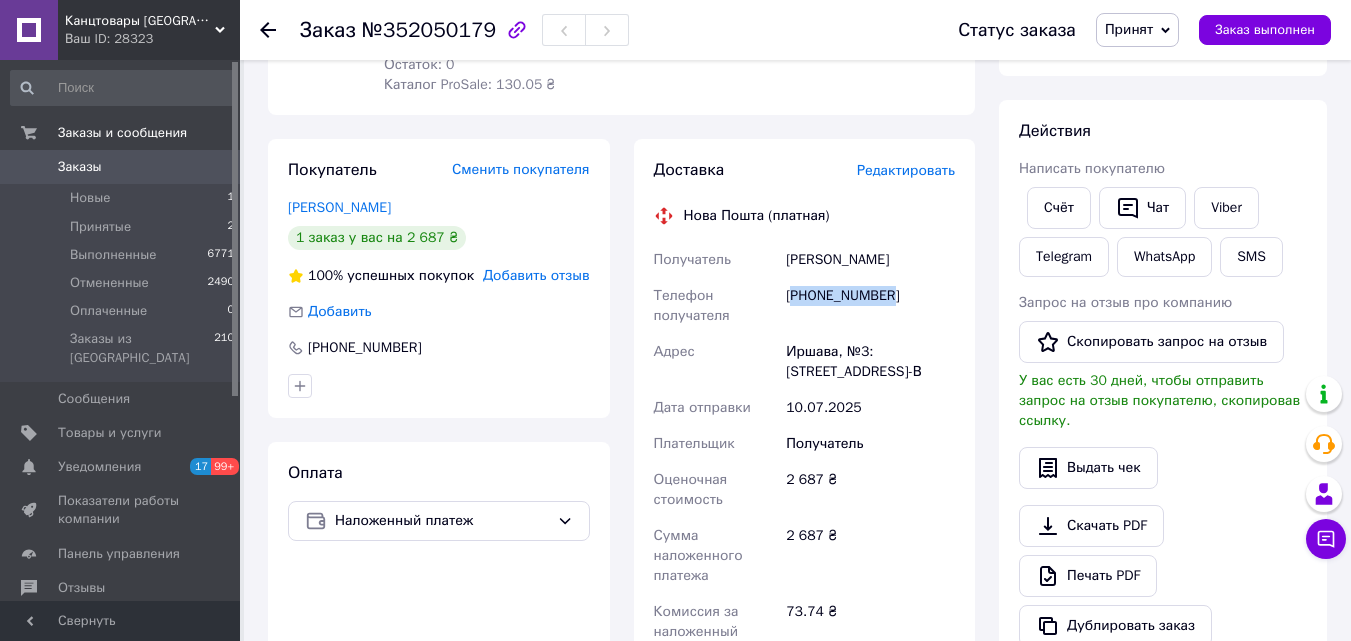 click on "[PHONE_NUMBER]" at bounding box center [870, 306] 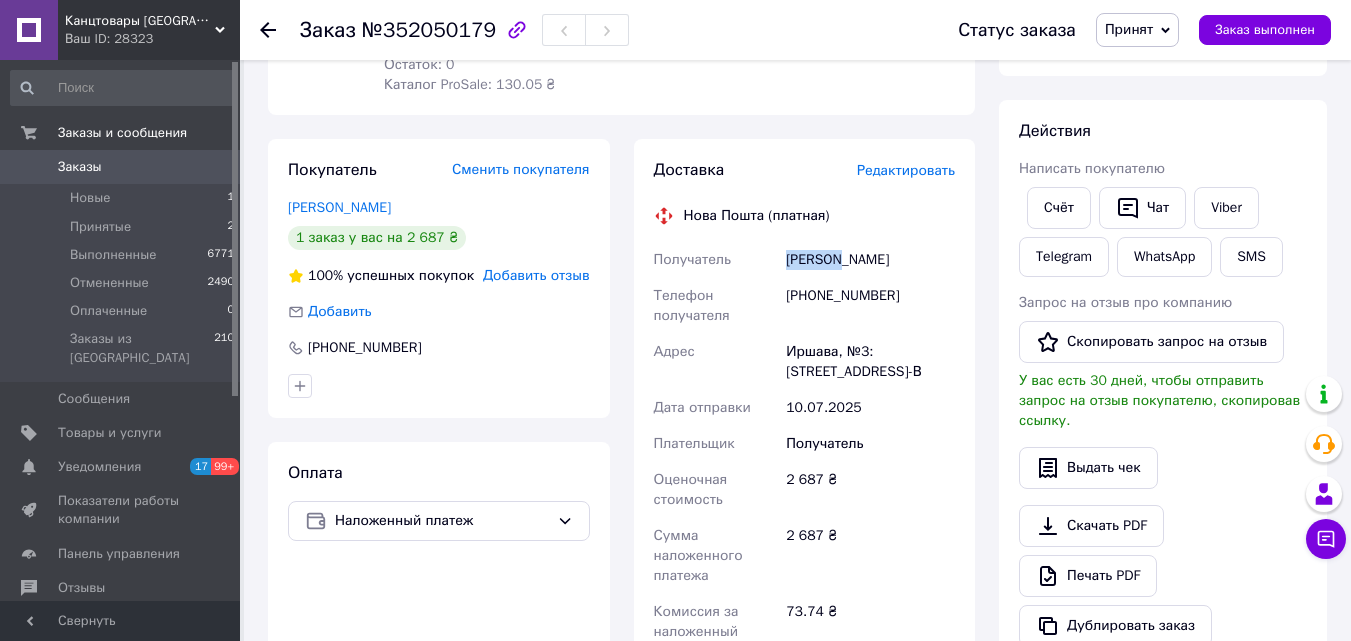 click on "[PERSON_NAME]" at bounding box center (870, 260) 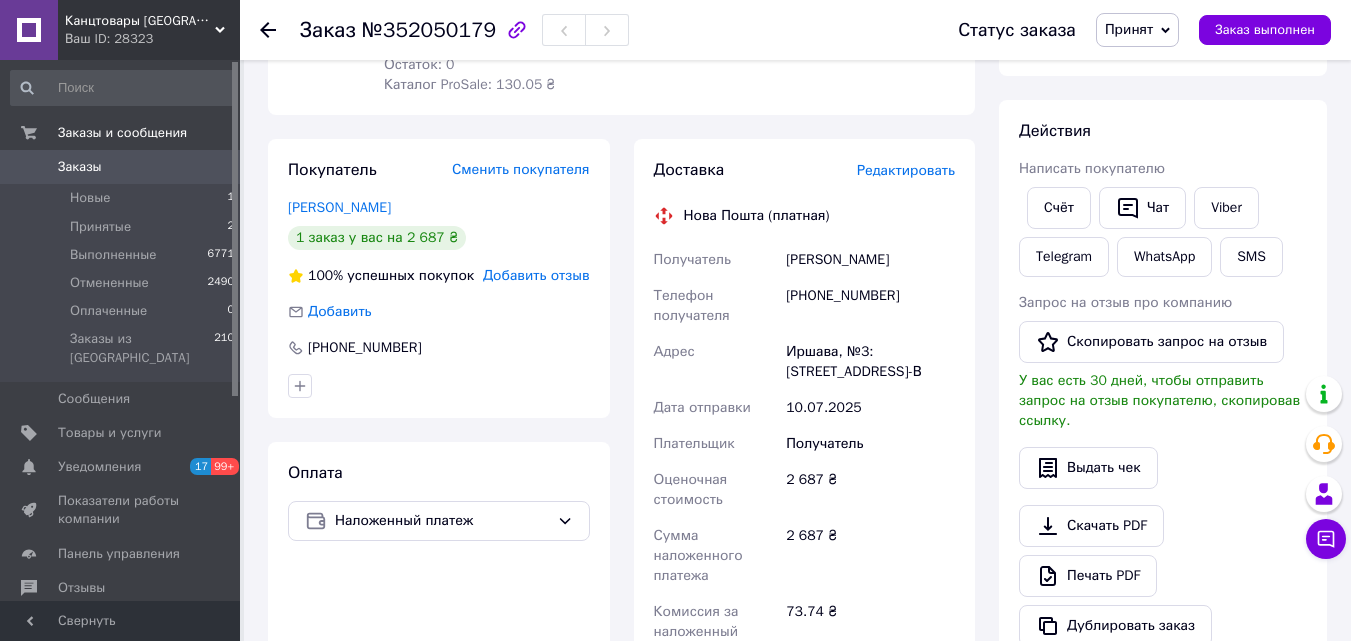 click on "[PERSON_NAME]" at bounding box center (870, 260) 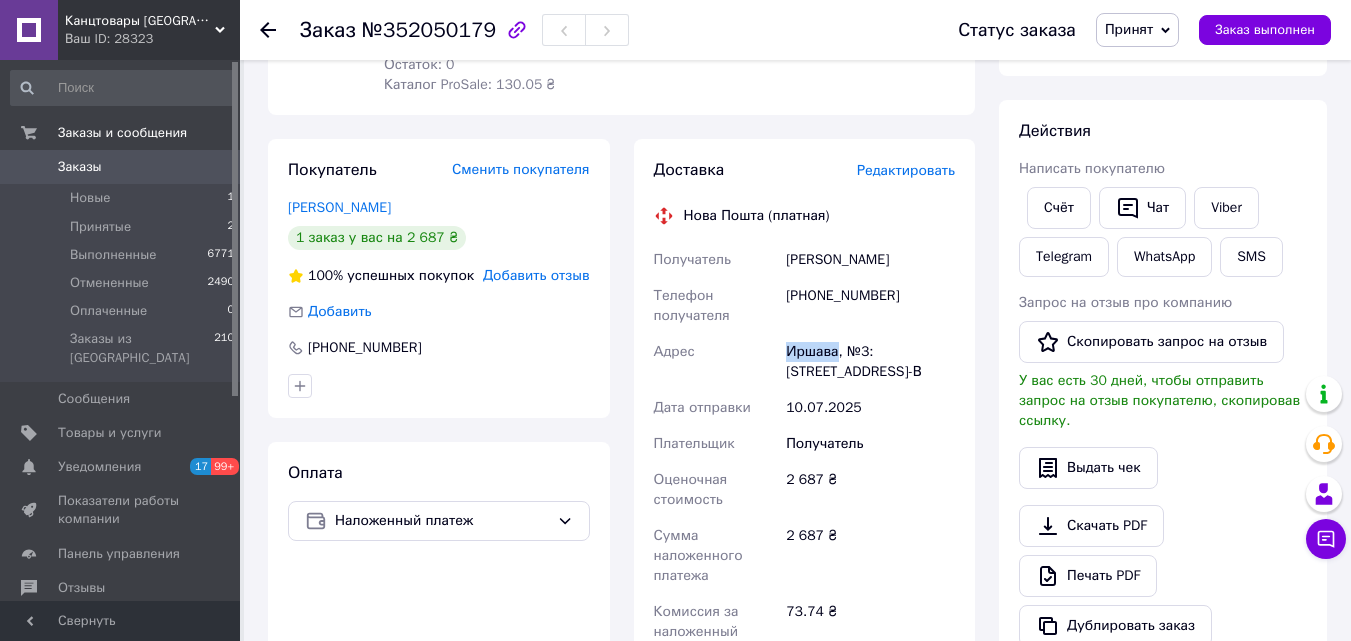 click on "Иршава, №3: [STREET_ADDRESS]-В" at bounding box center [870, 362] 